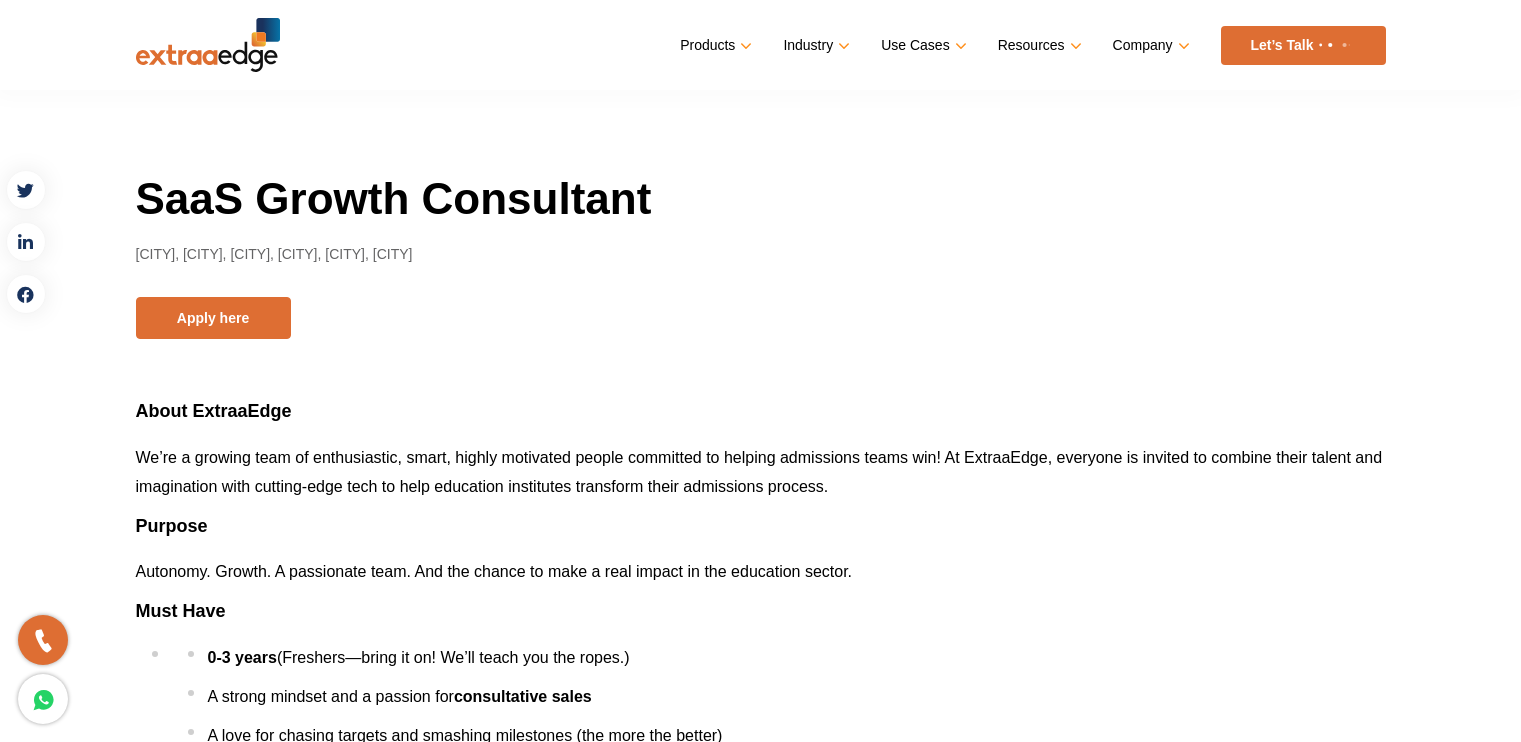 scroll, scrollTop: 0, scrollLeft: 0, axis: both 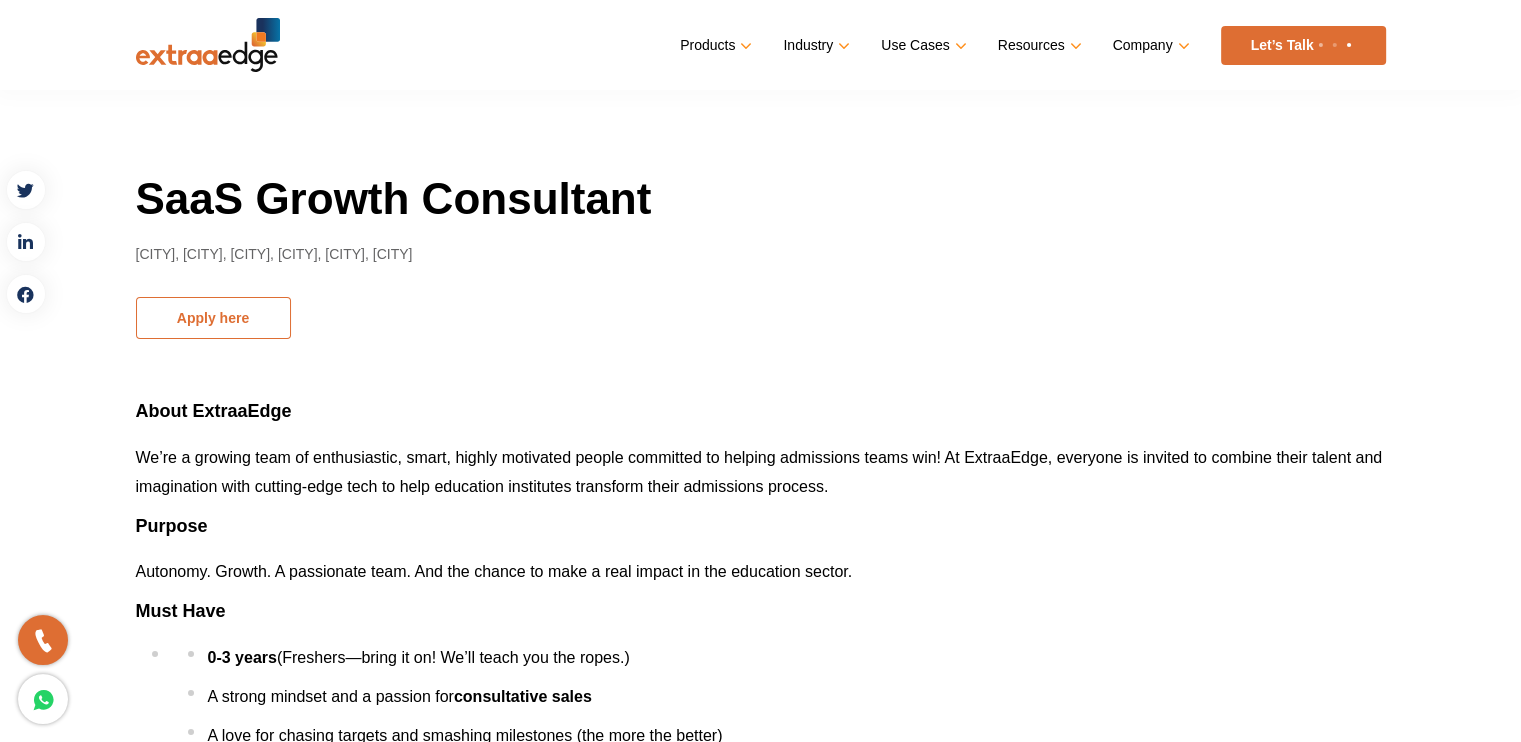 click on "Apply here" at bounding box center [213, 318] 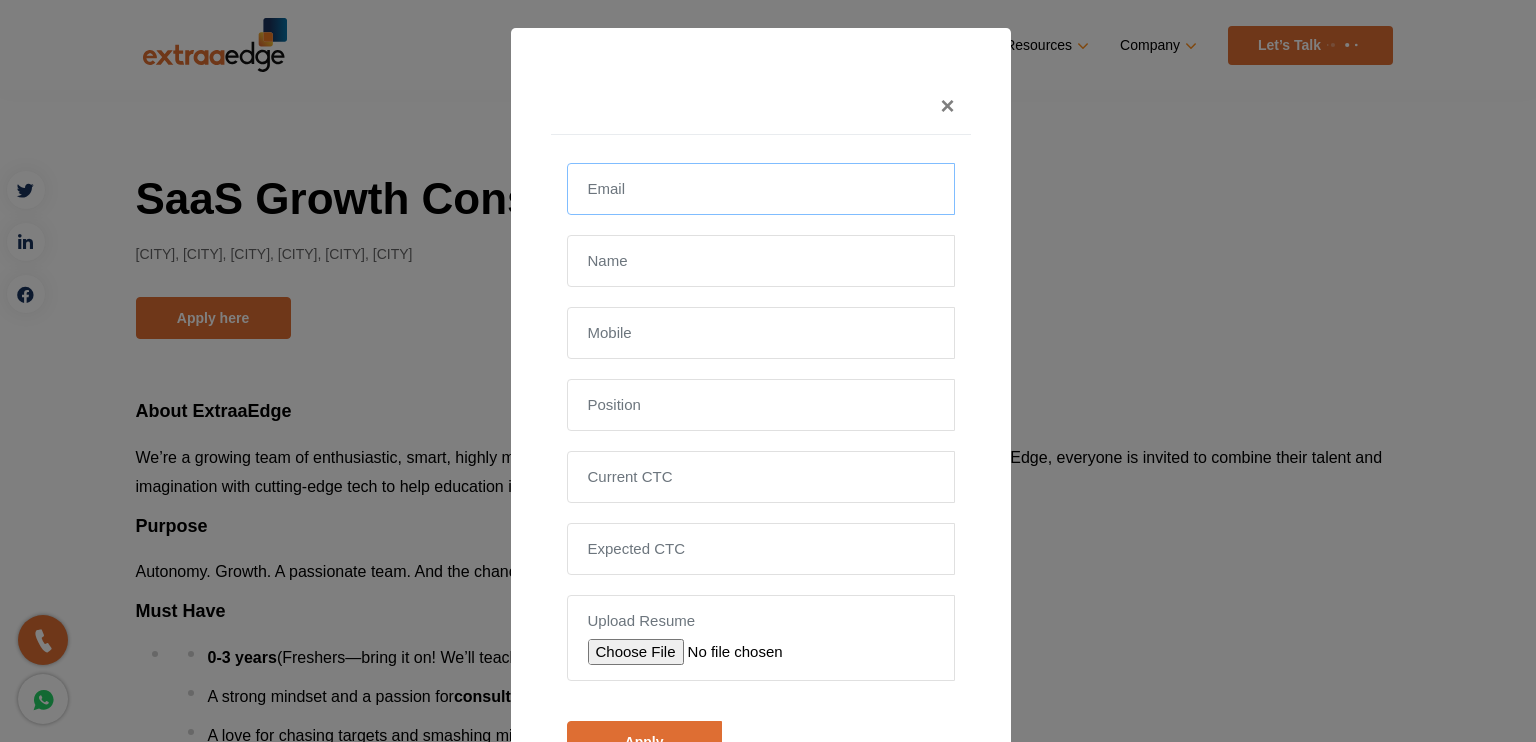 click at bounding box center [761, 189] 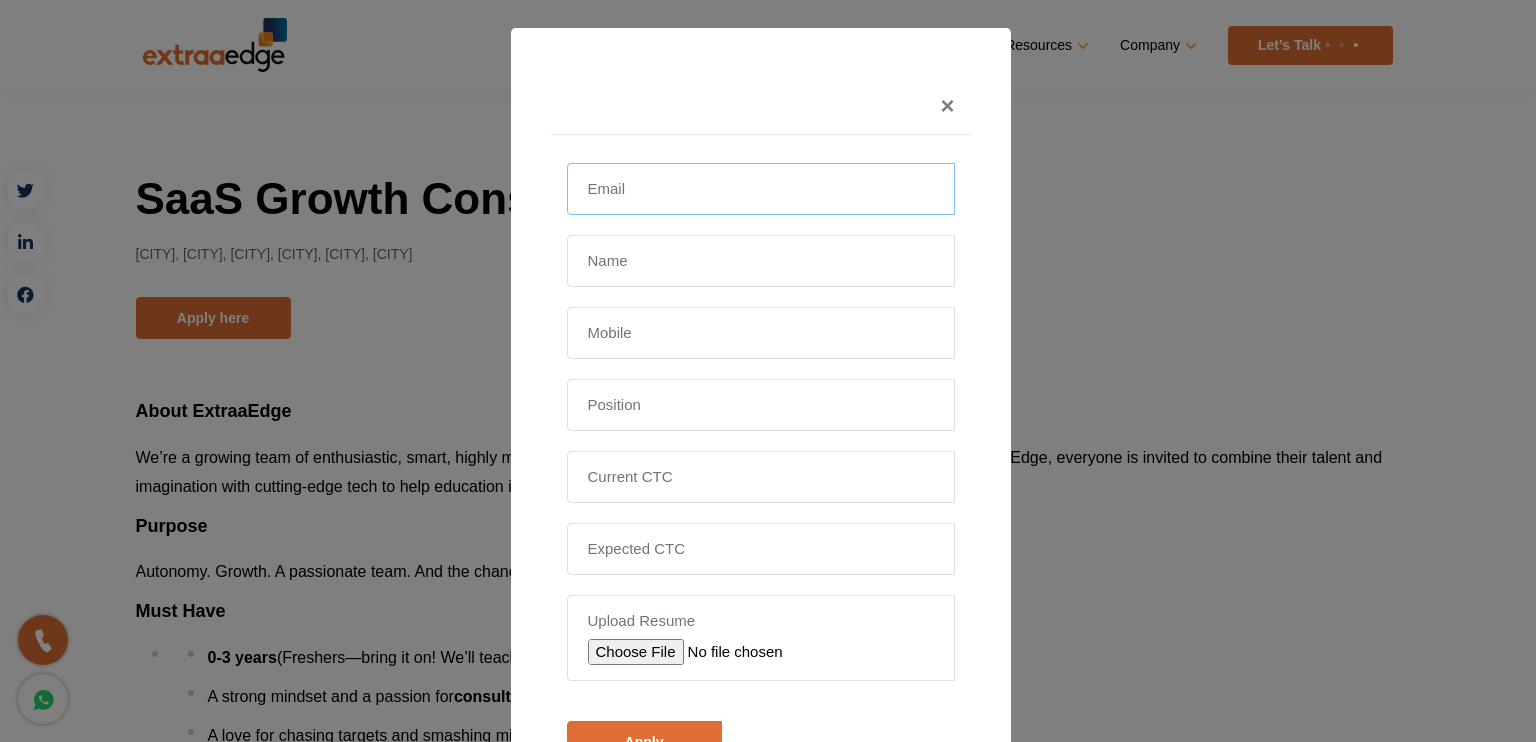 type on "[EMAIL]" 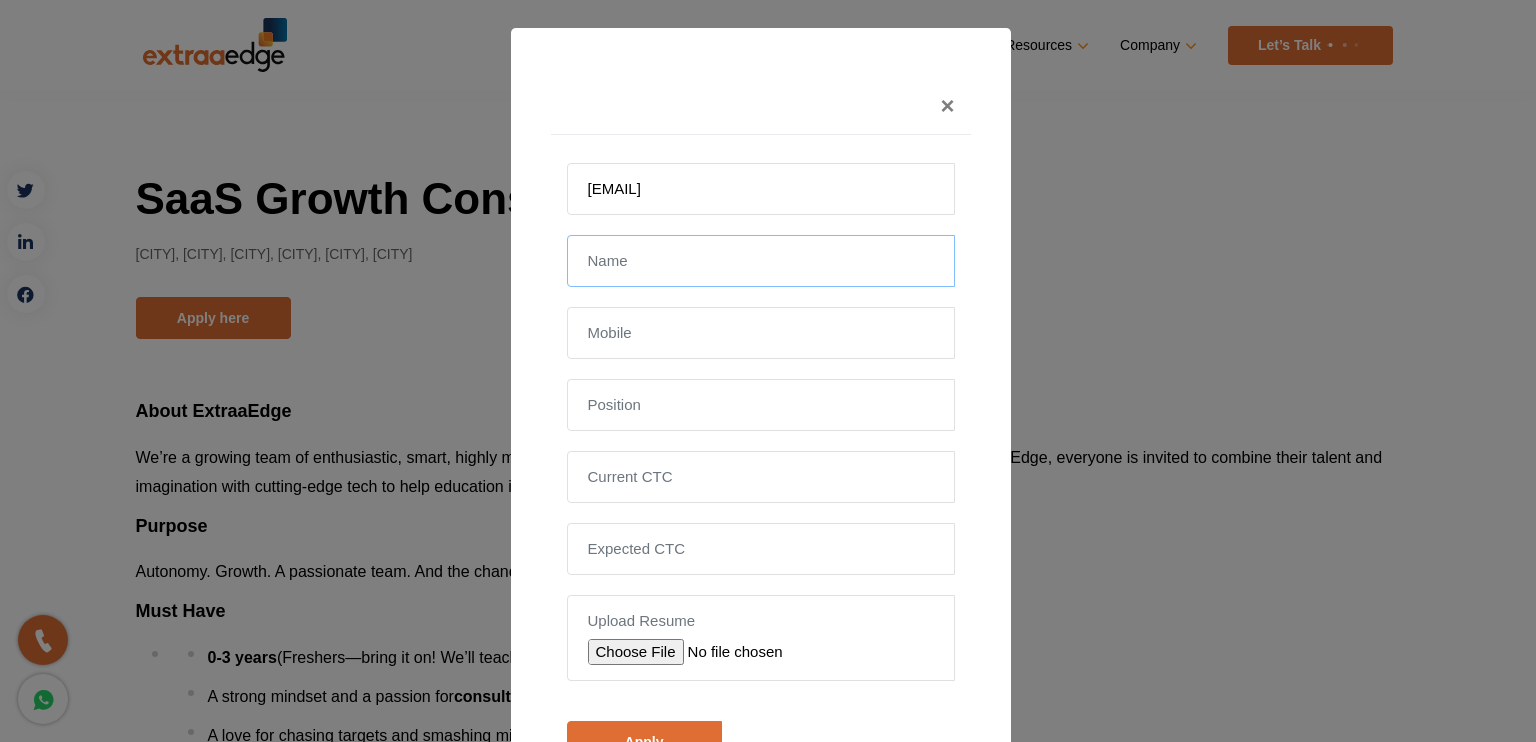 type on "[FIRST] [LAST]" 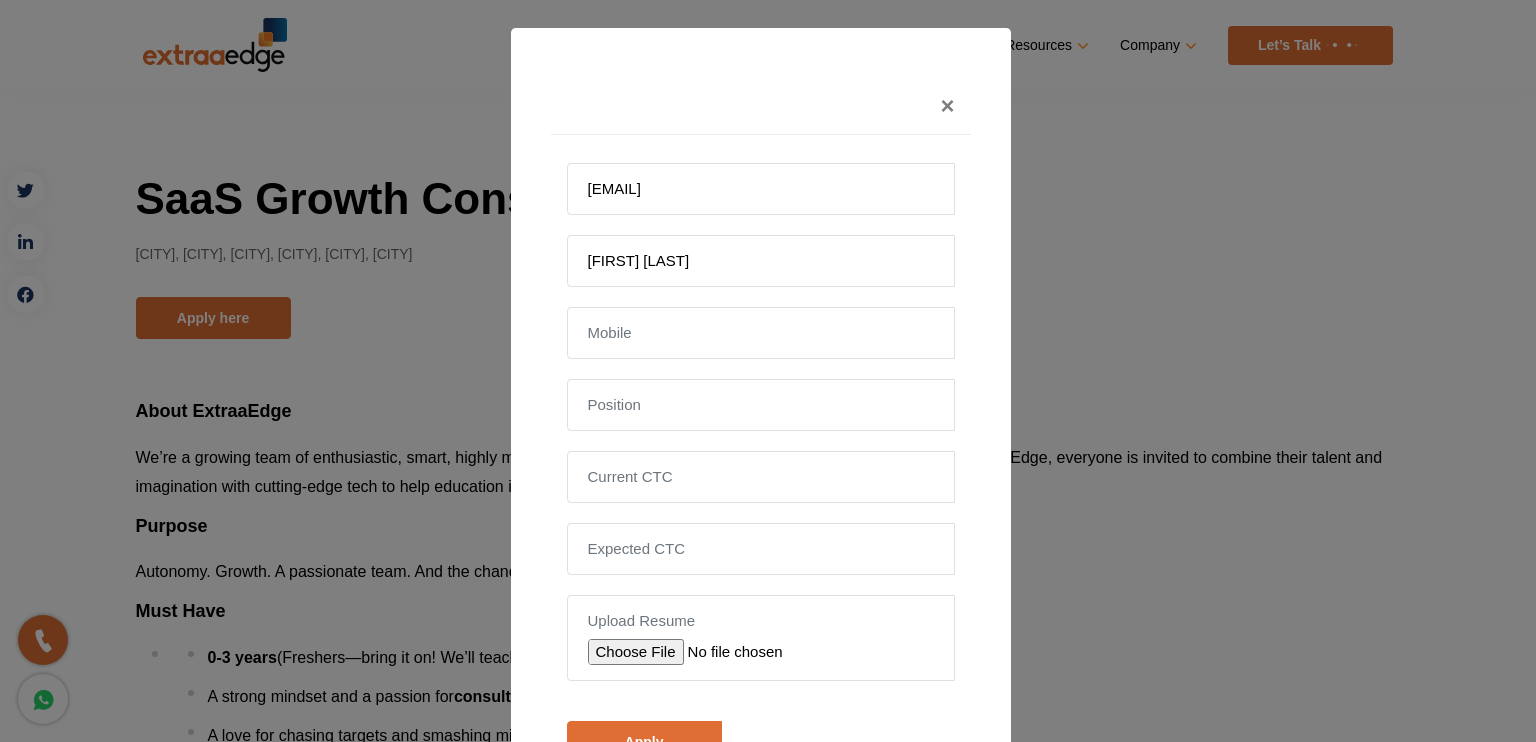 type on "[PHONE]" 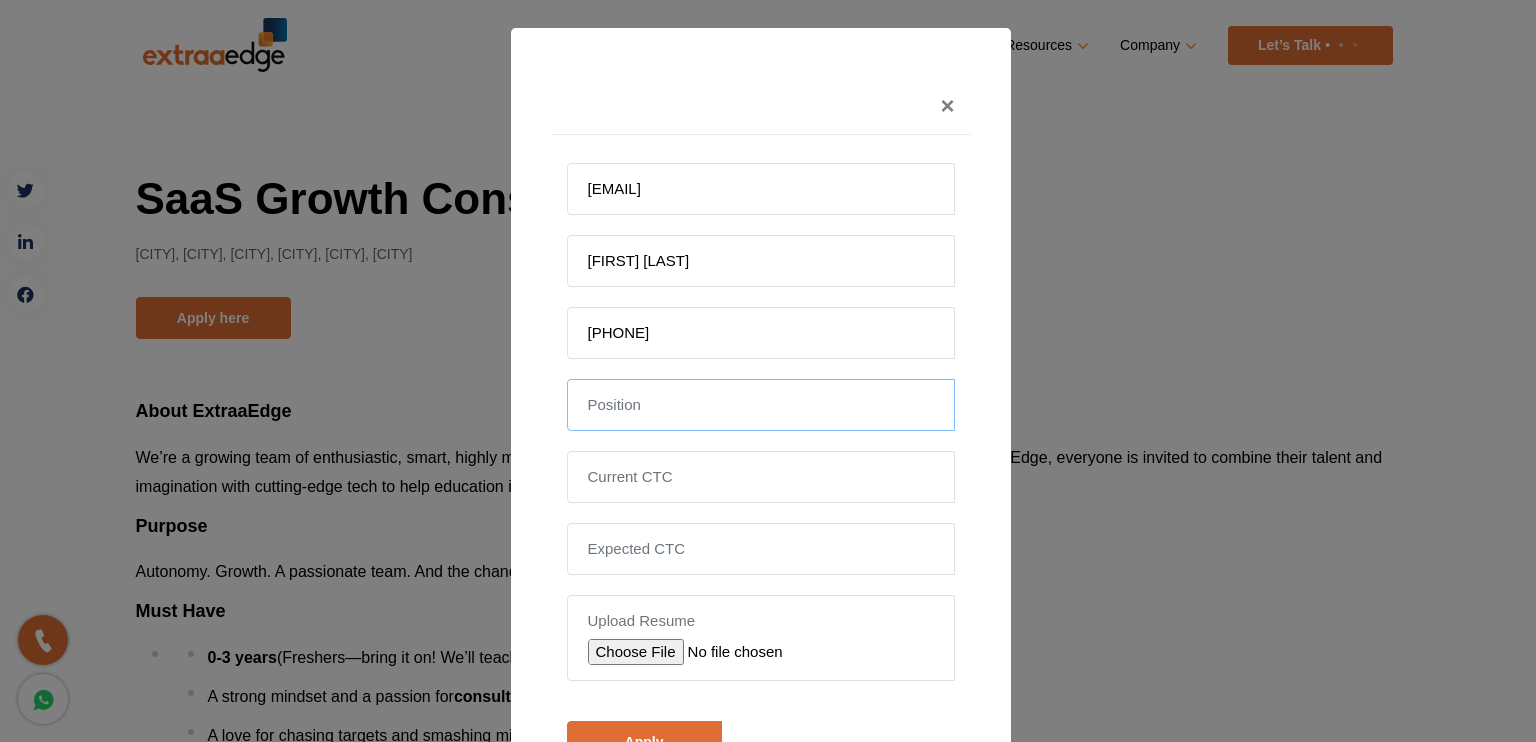 click at bounding box center (761, 405) 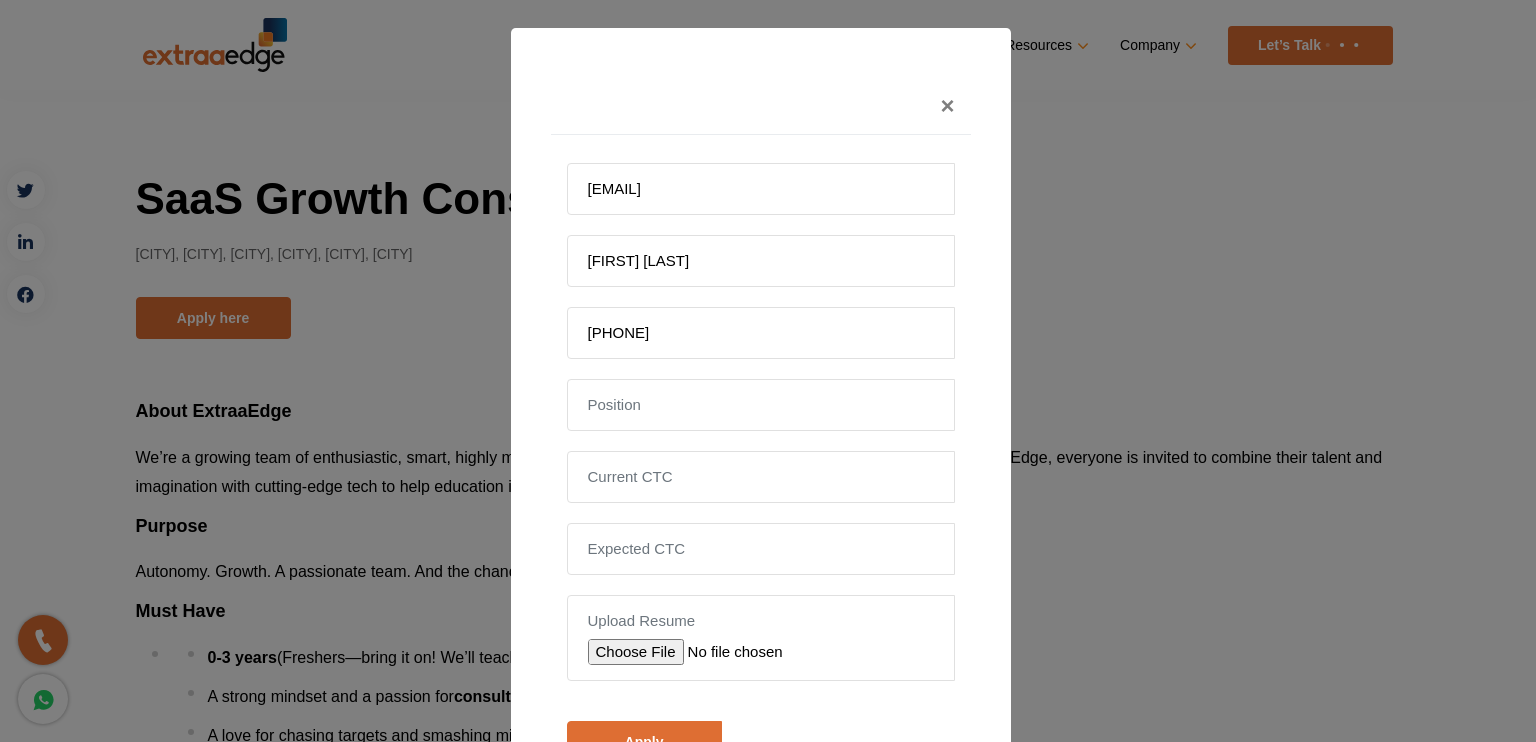 click at bounding box center (730, 652) 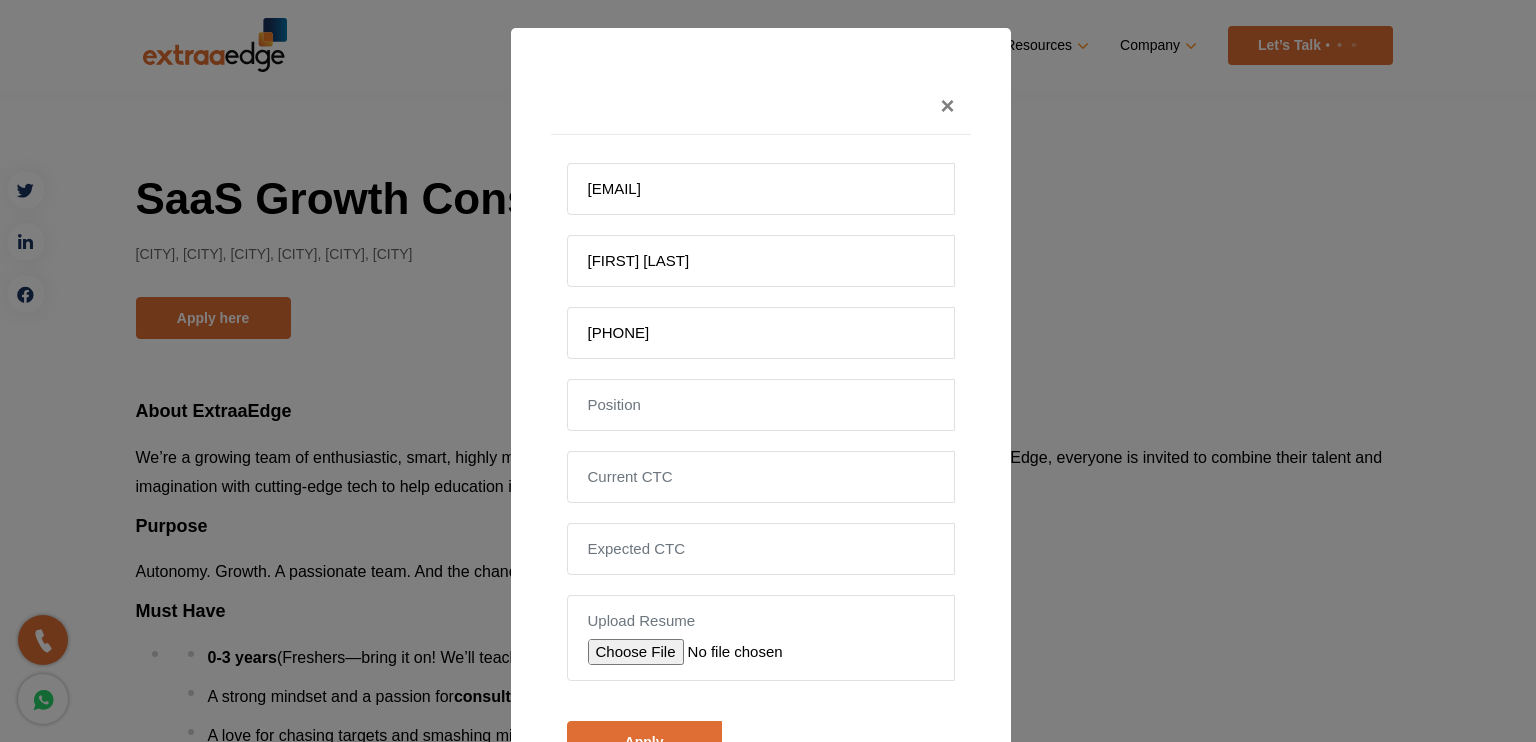 type on "C:\fakepath\[FILENAME].pdf" 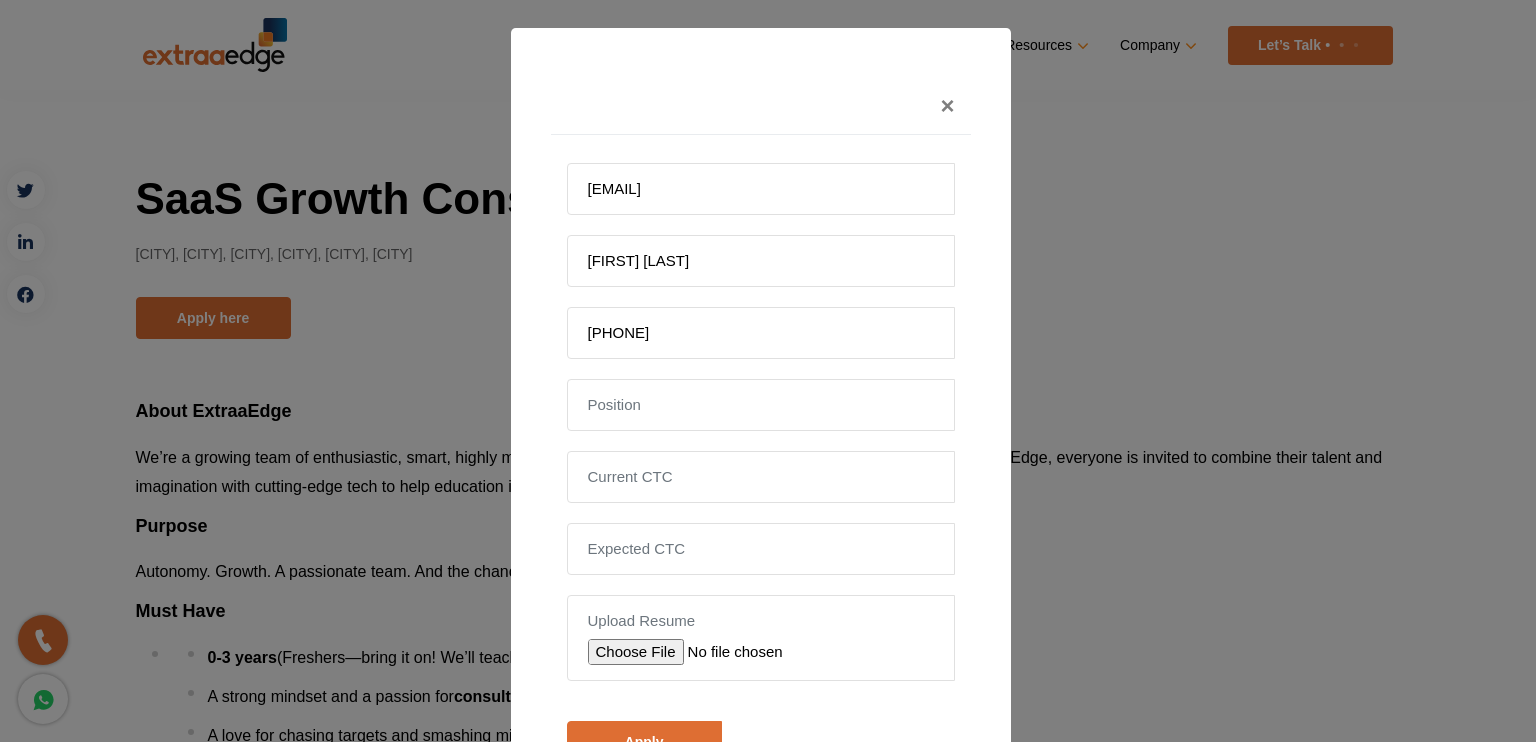 scroll, scrollTop: 110, scrollLeft: 0, axis: vertical 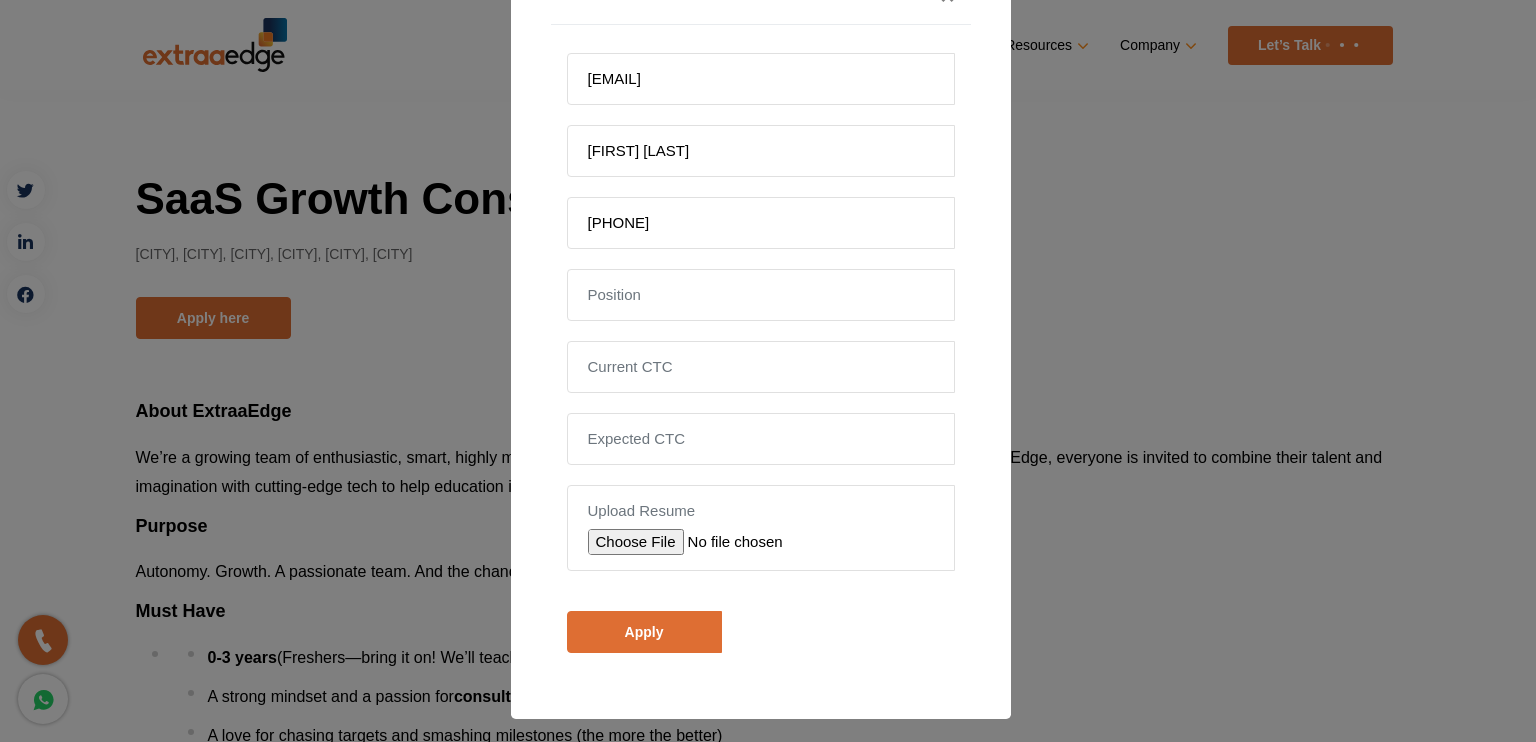 click on "Apply" at bounding box center [644, 632] 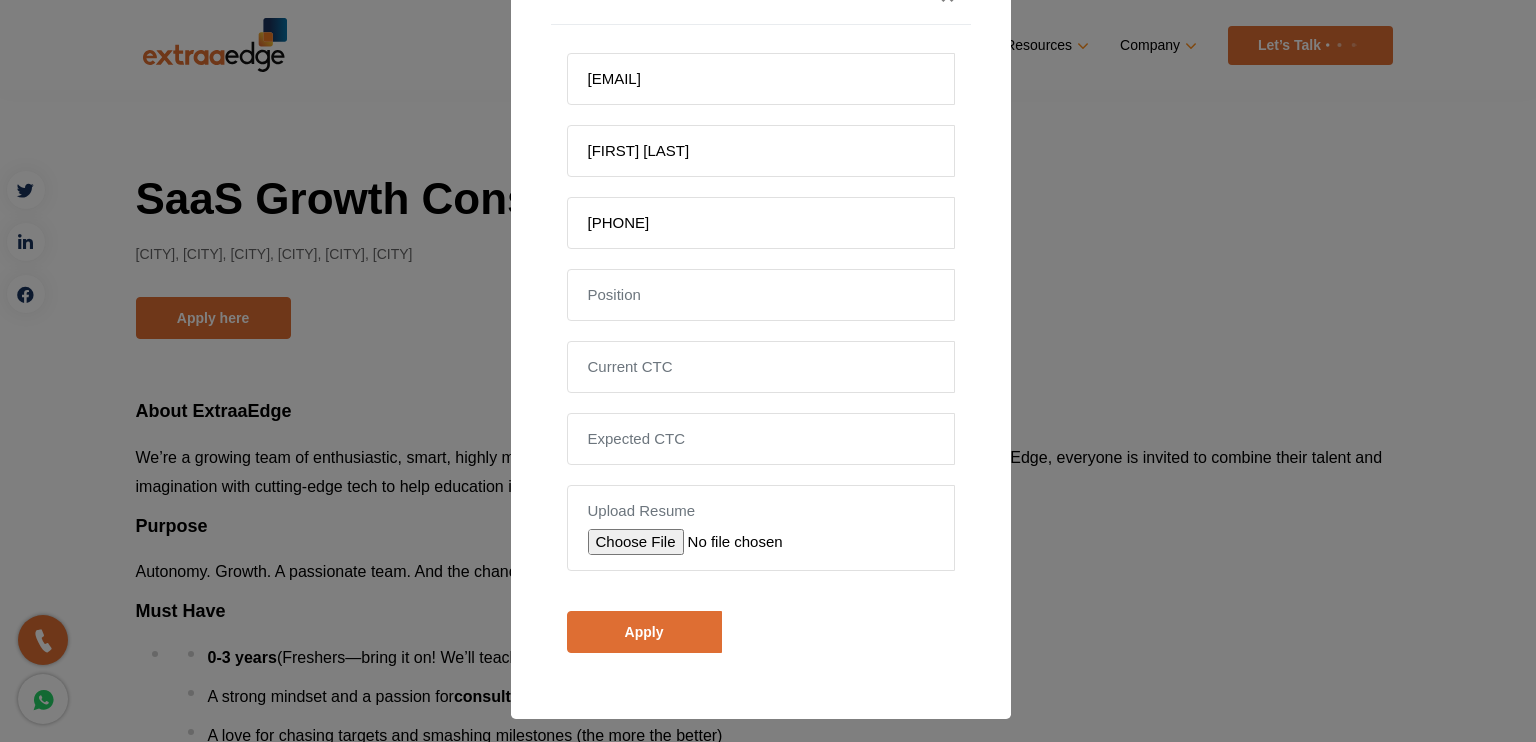 click on "Apply" at bounding box center (644, 632) 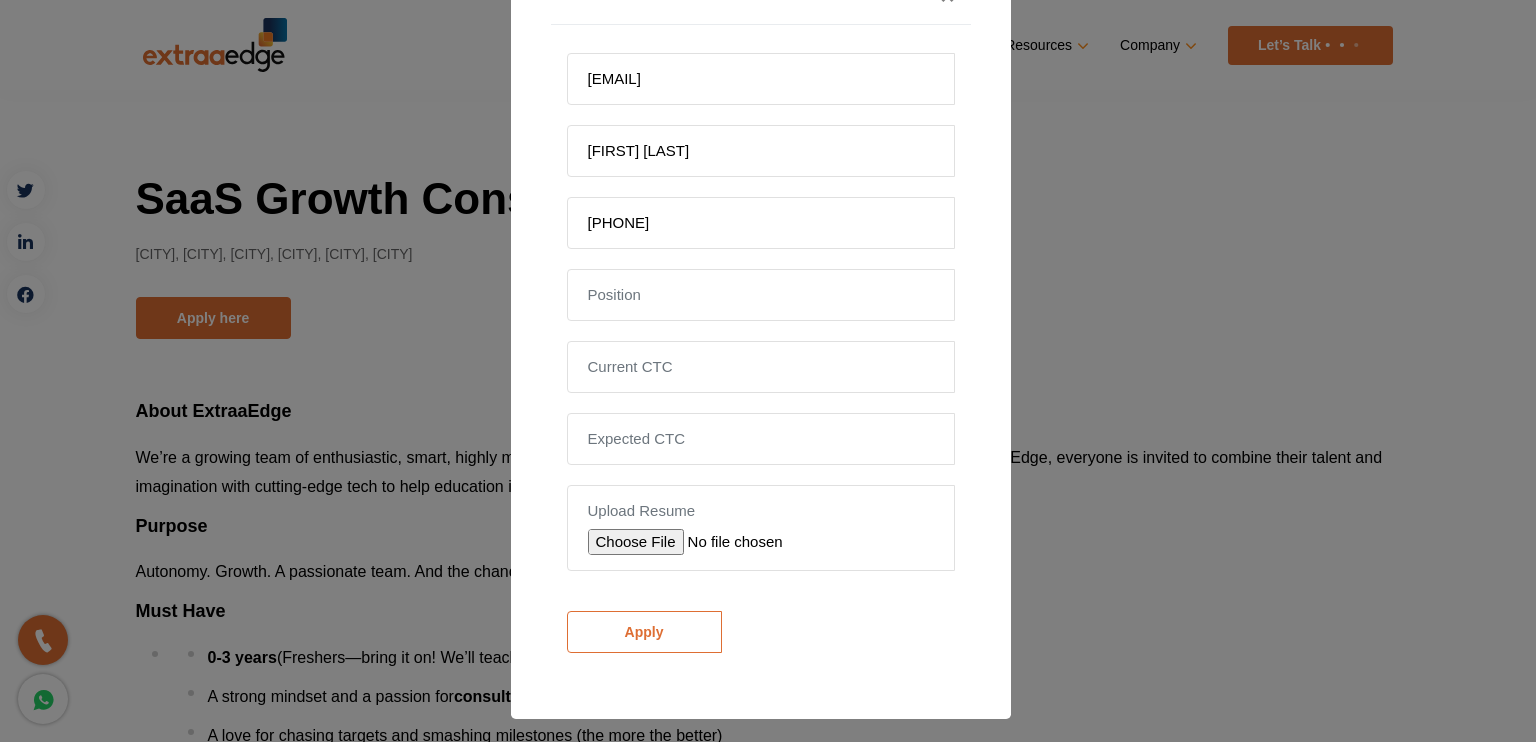 click on "Apply" at bounding box center (644, 632) 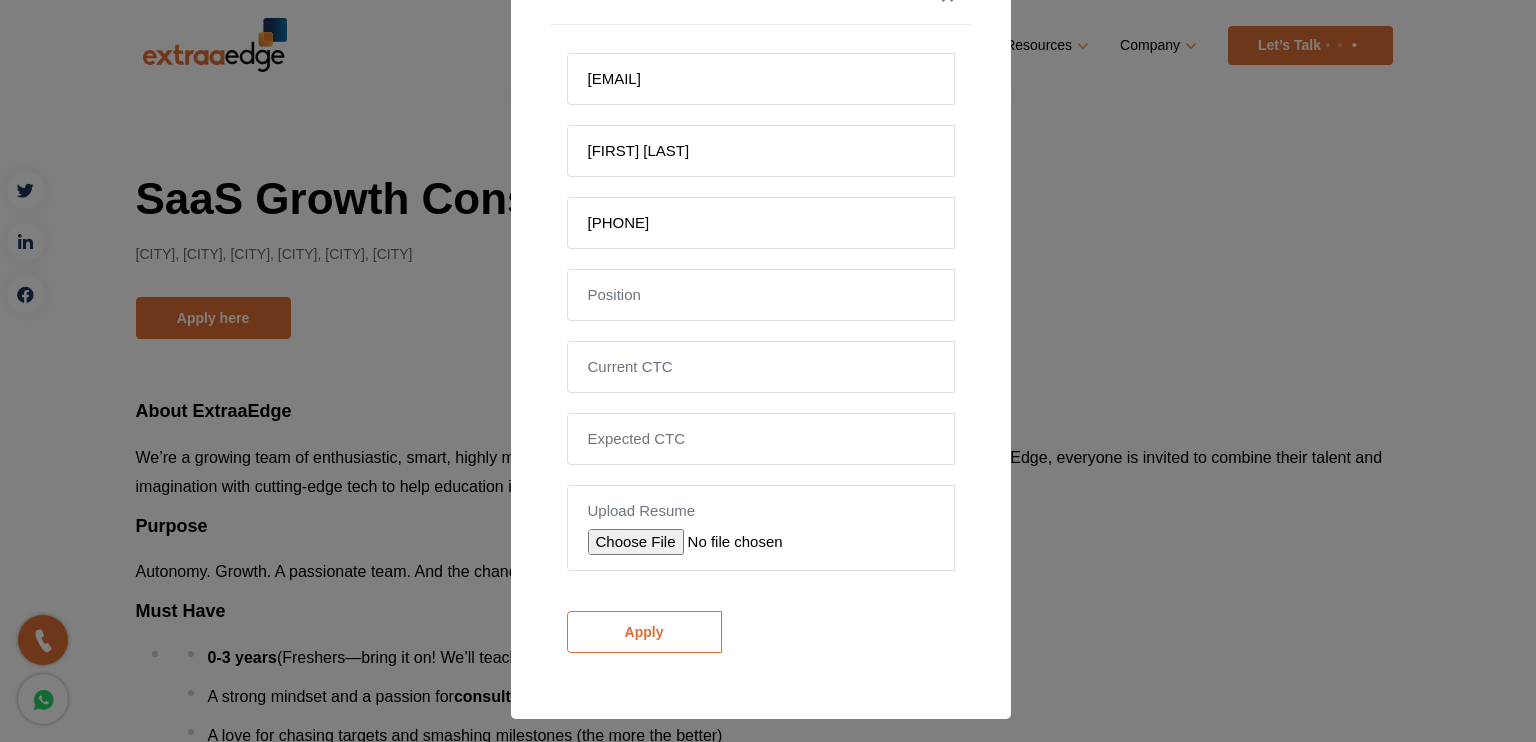 click on "Apply" at bounding box center [644, 632] 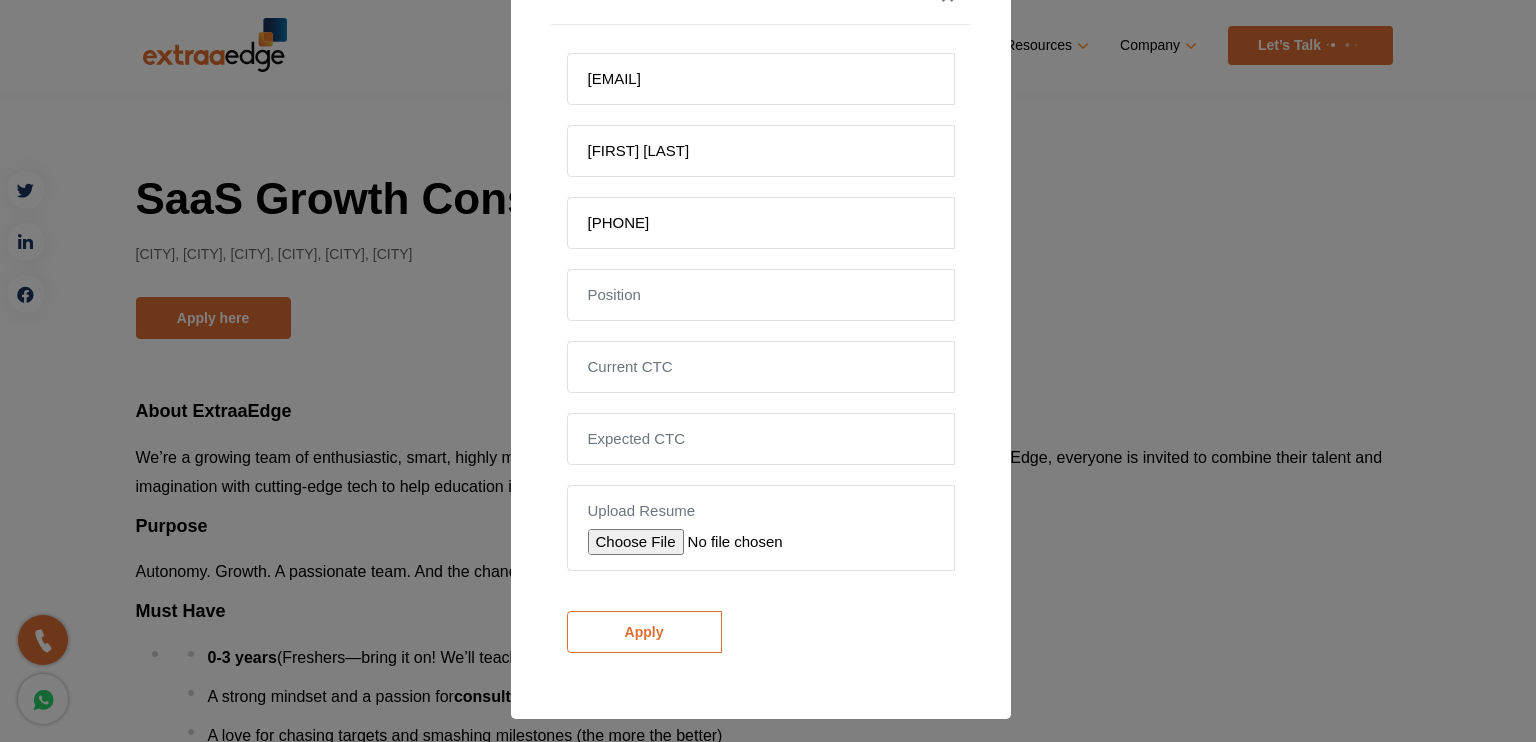 click on "Apply" at bounding box center [644, 632] 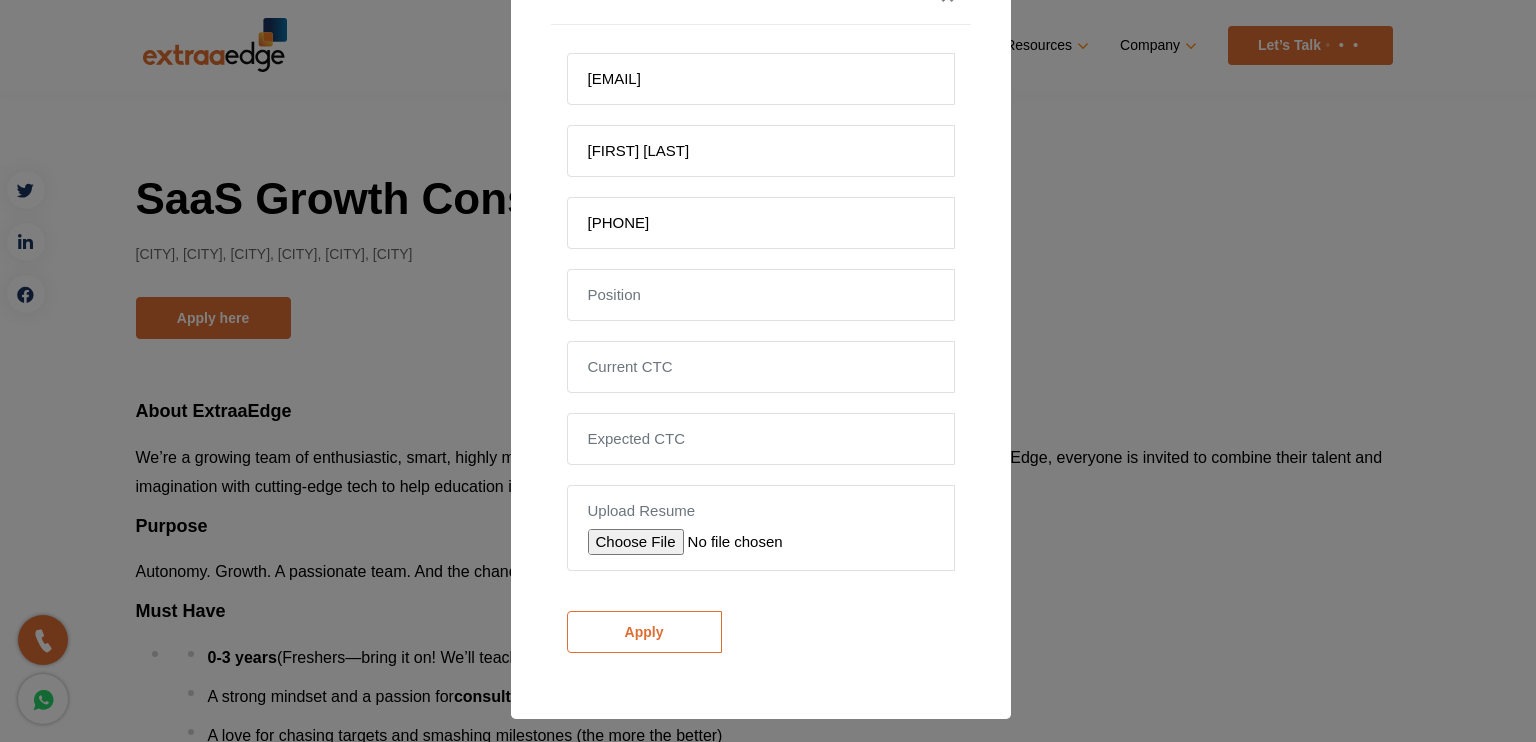 click on "Apply" at bounding box center (644, 632) 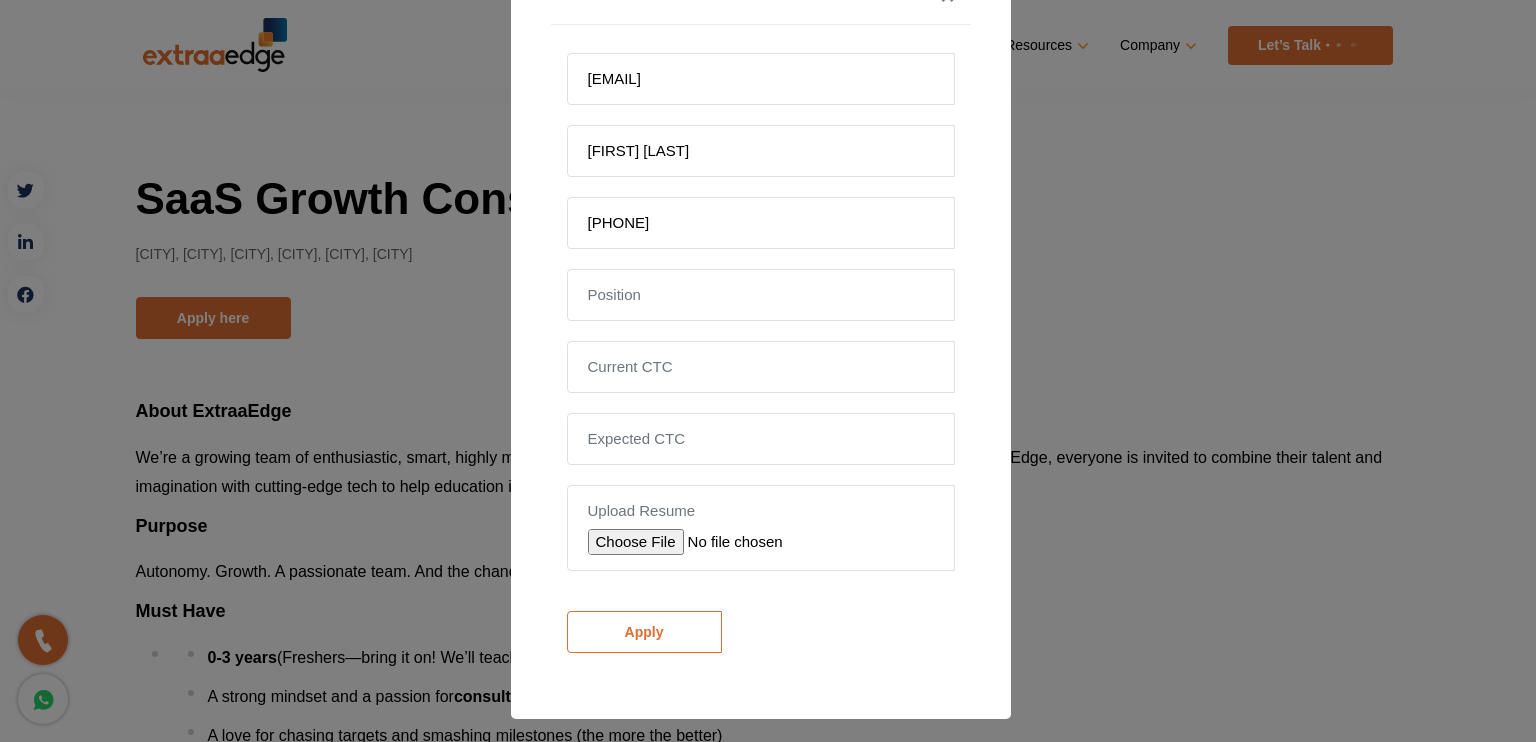 click on "Apply" at bounding box center (644, 632) 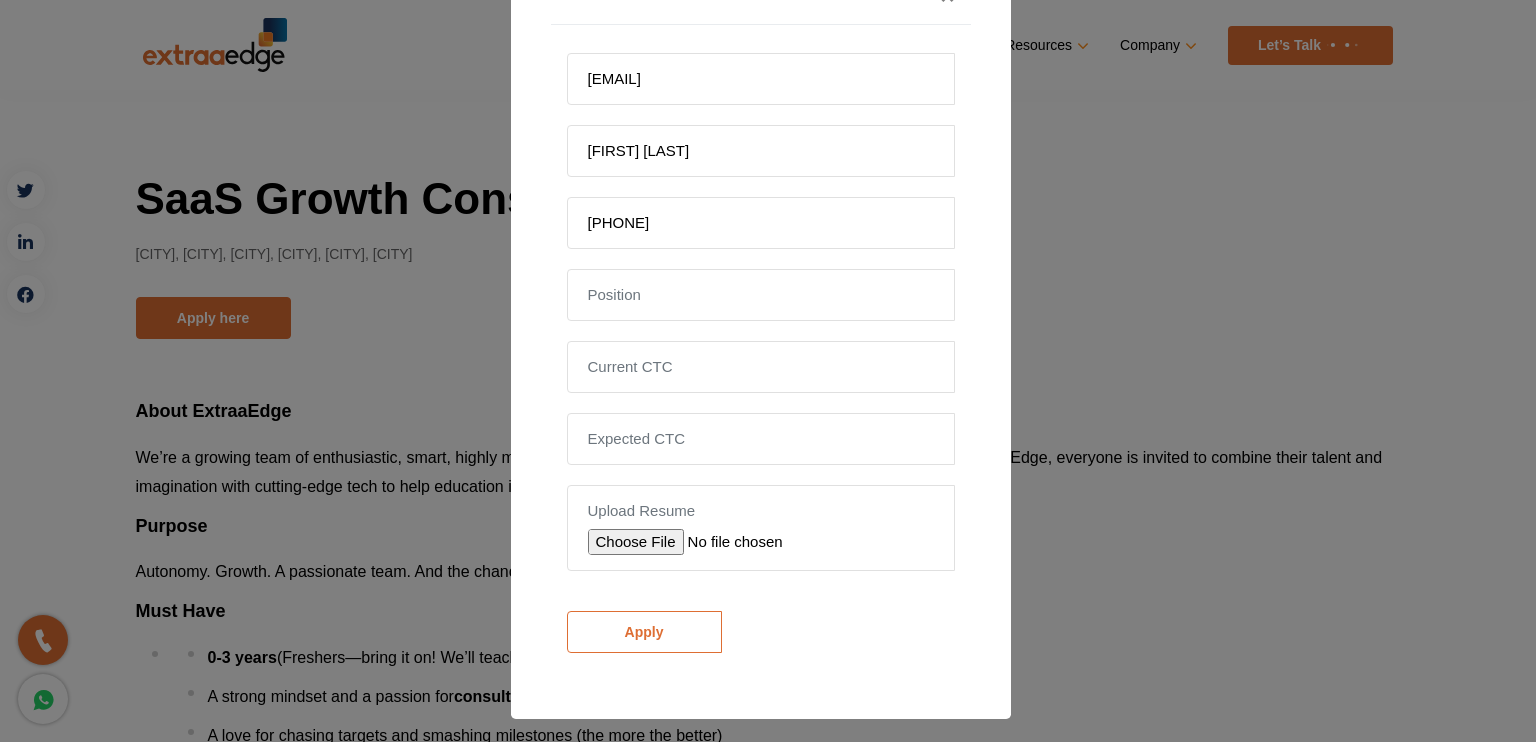 click on "Apply" at bounding box center [644, 632] 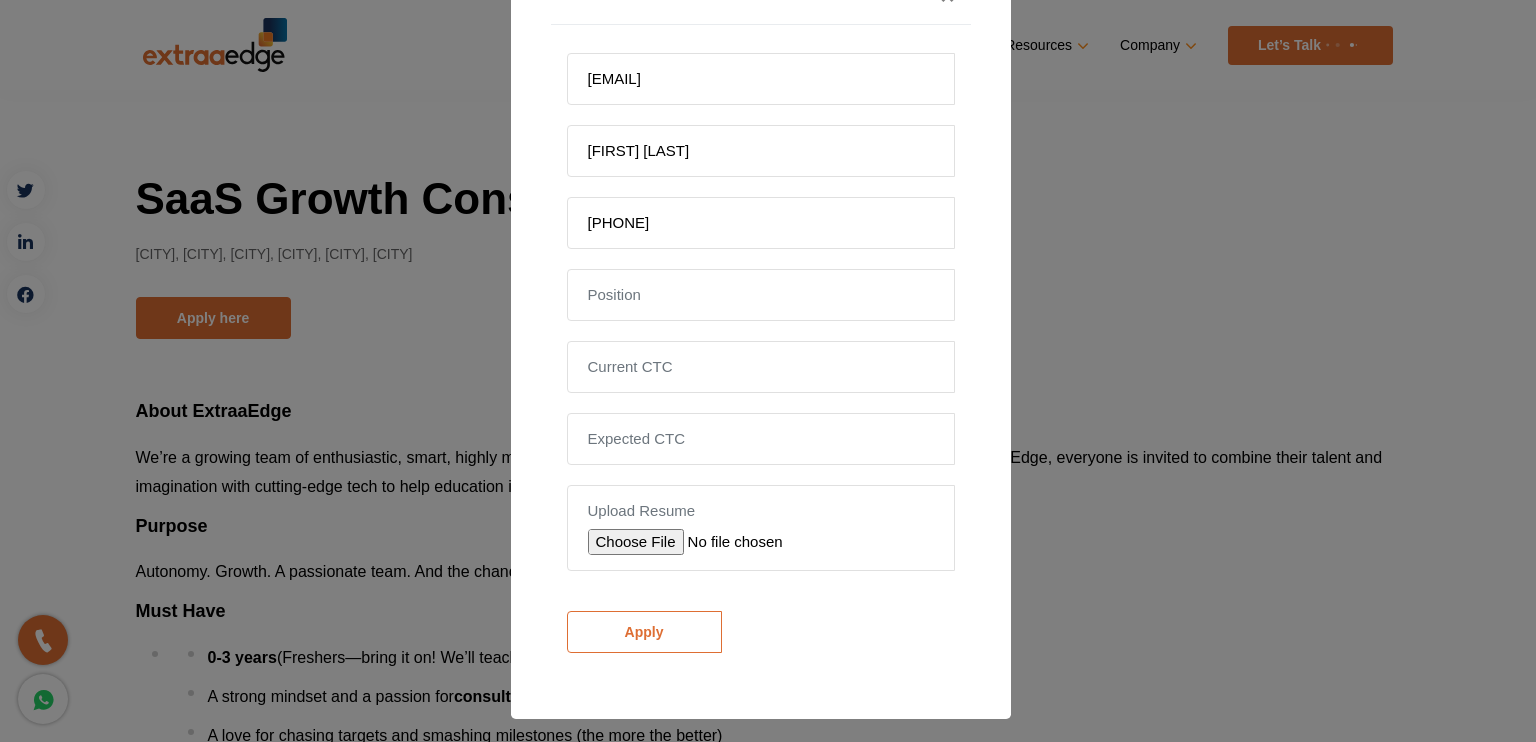 click on "Apply" at bounding box center [644, 632] 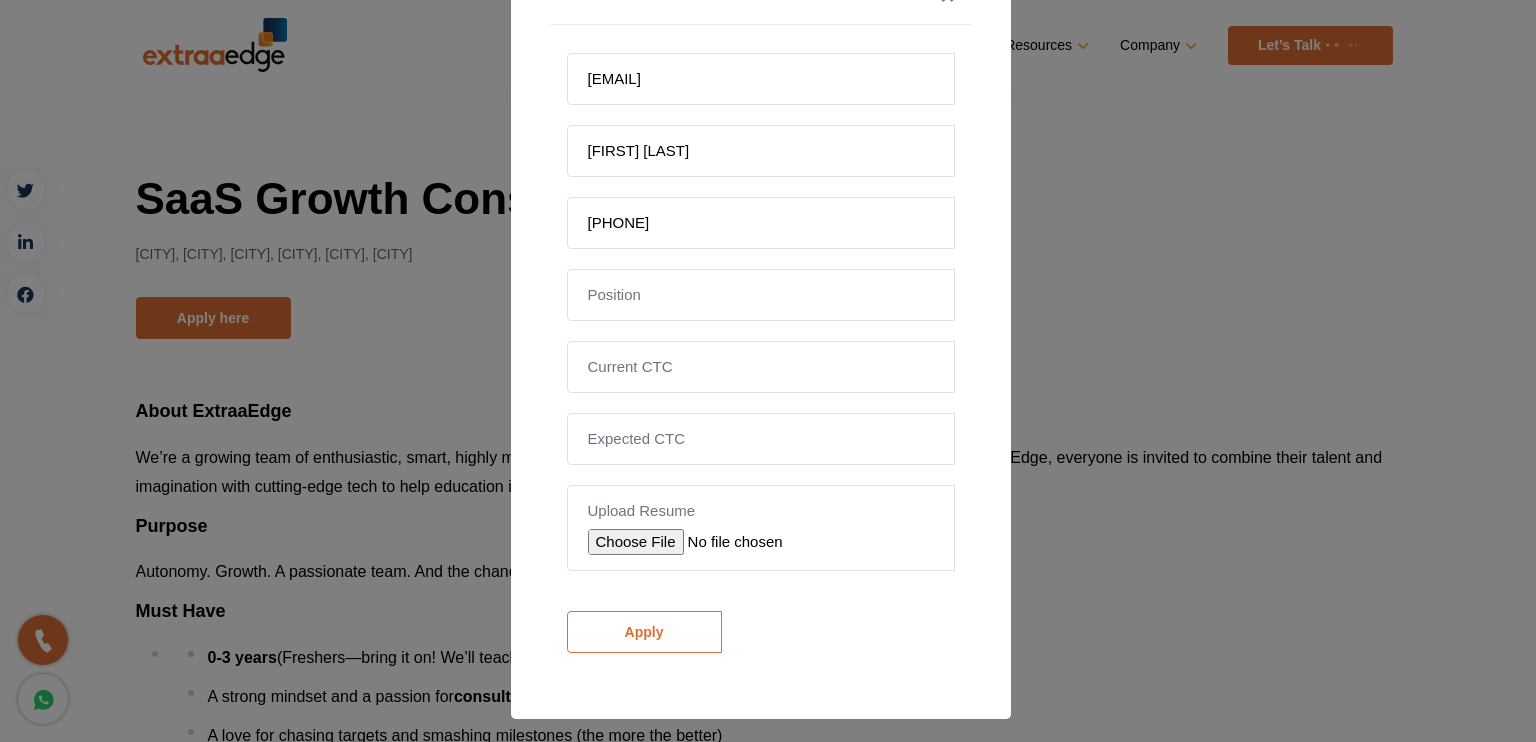 click on "Apply" at bounding box center (644, 632) 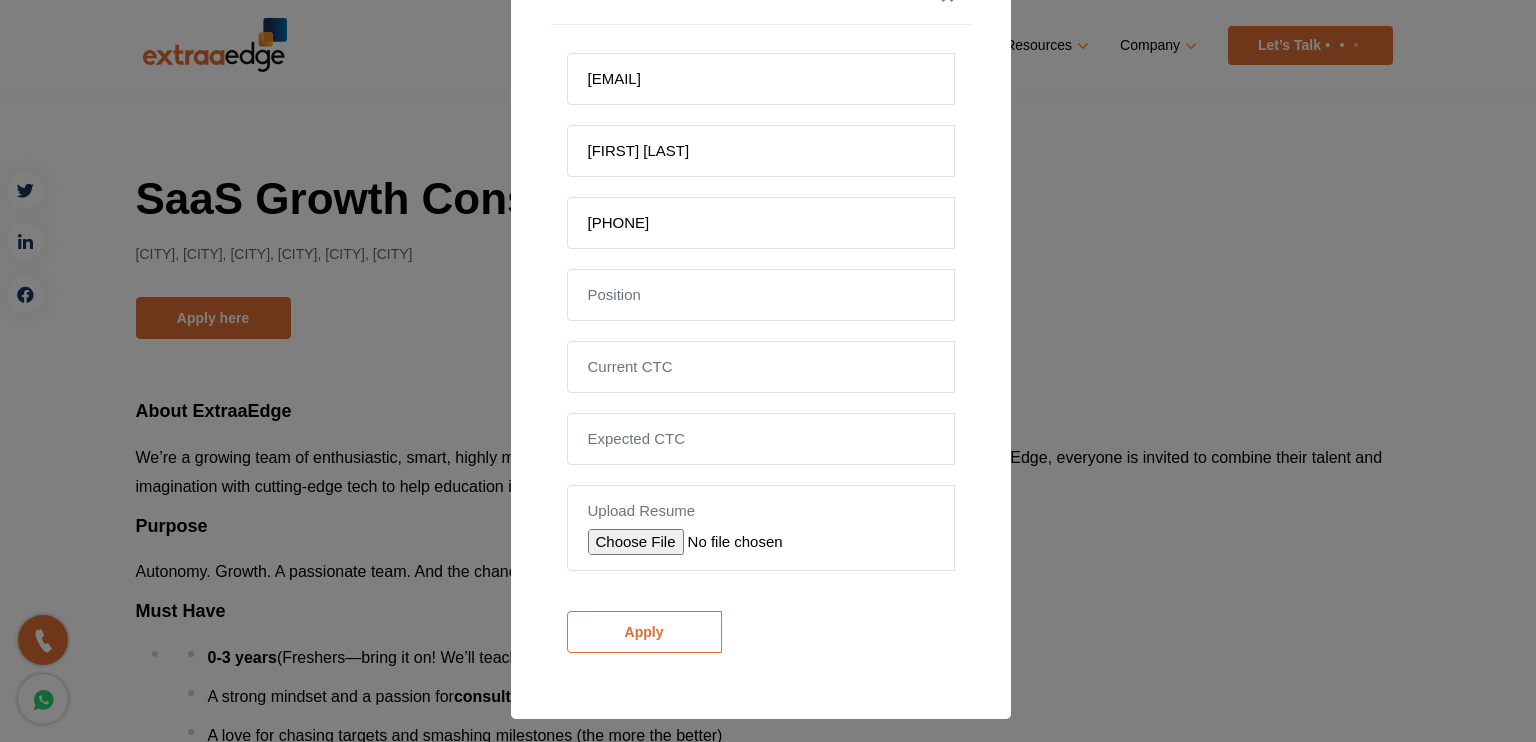 click on "Apply" at bounding box center (644, 632) 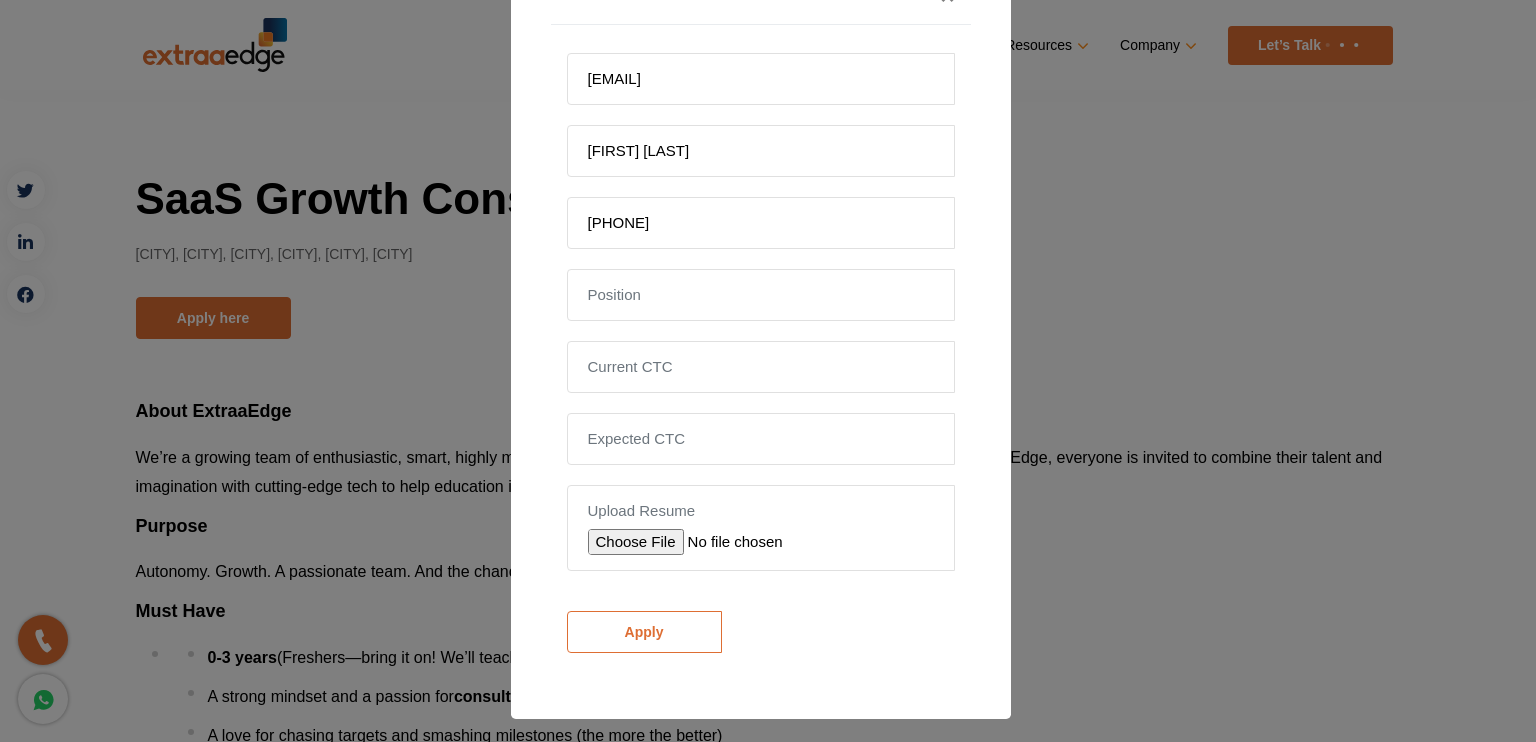click on "Apply" at bounding box center [644, 632] 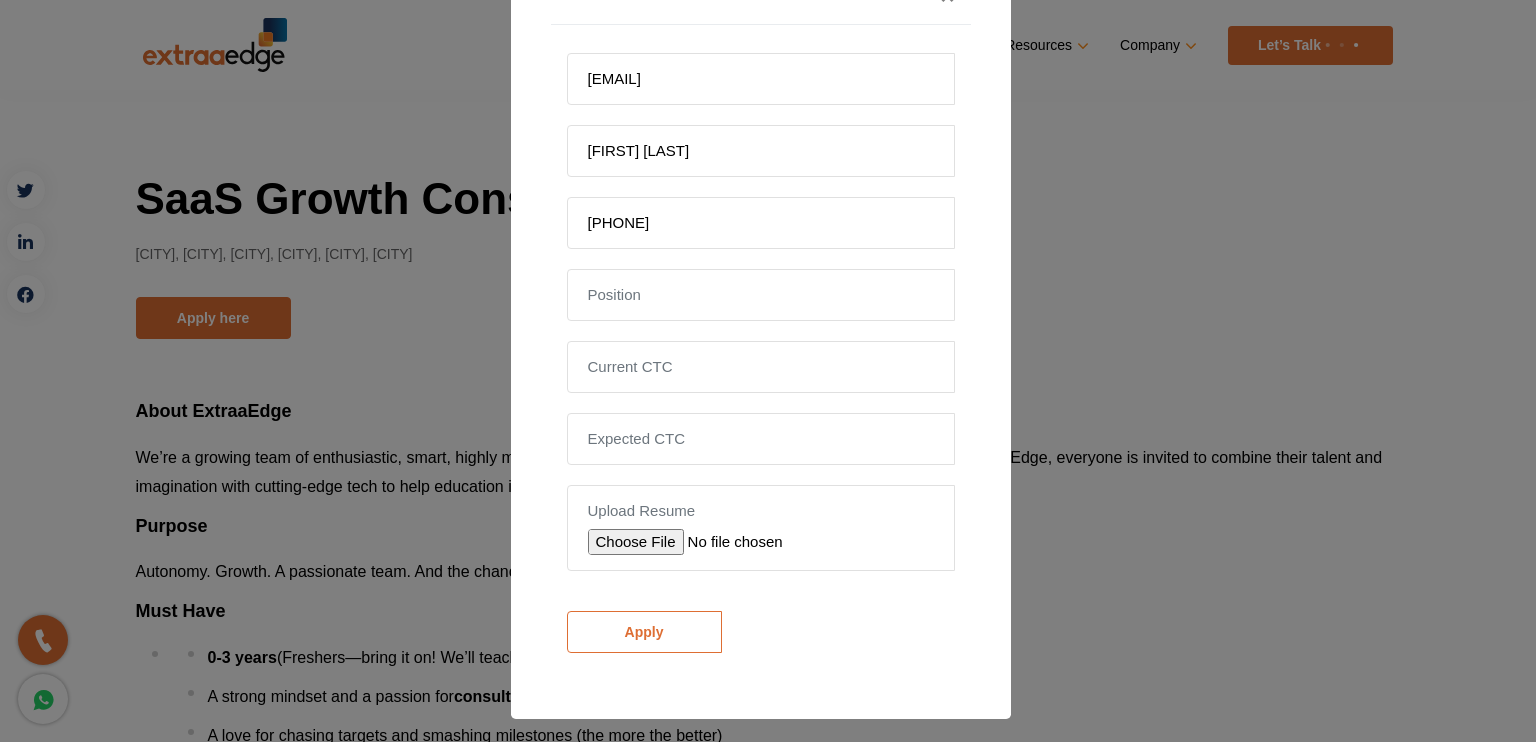 click on "Apply" at bounding box center (644, 632) 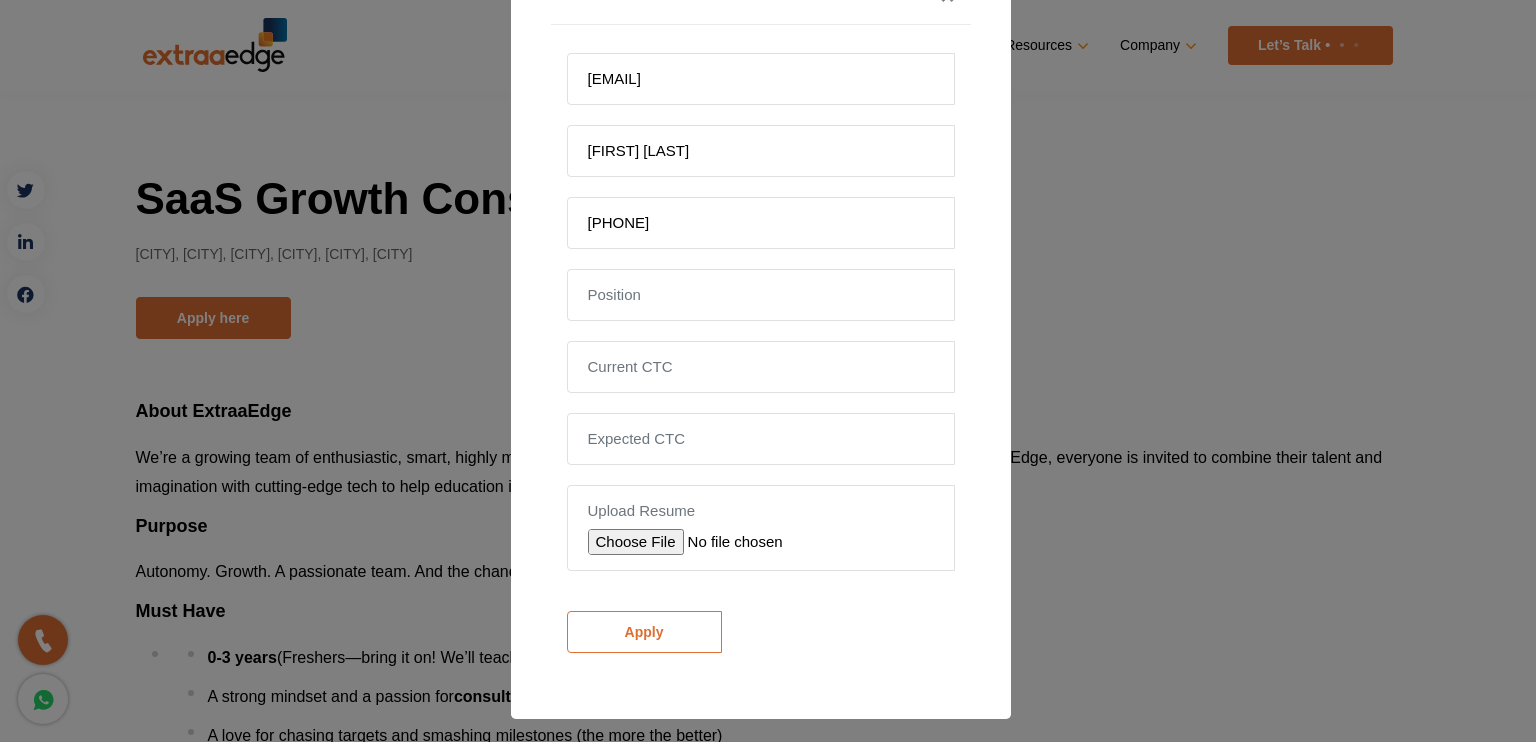 click on "Apply" at bounding box center (644, 632) 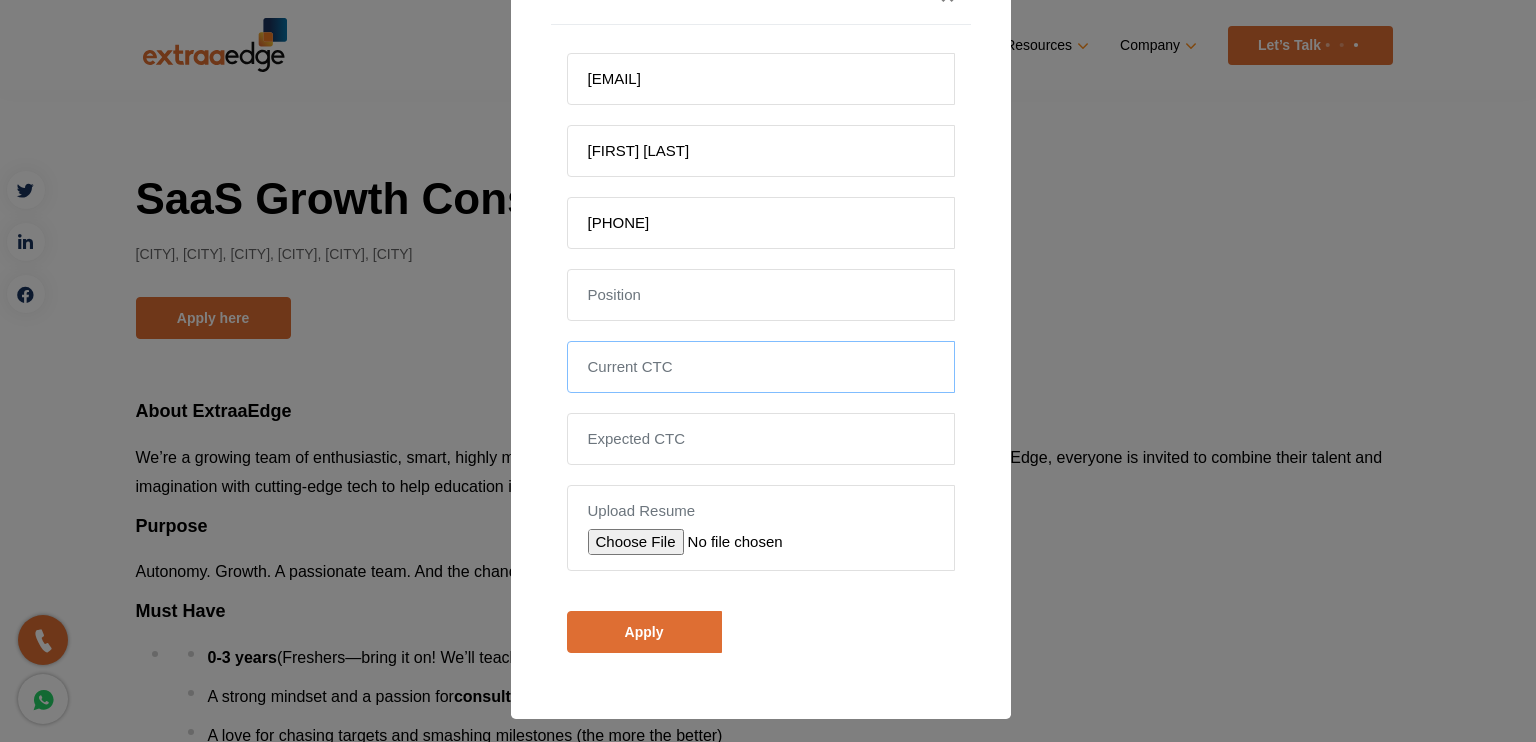 click at bounding box center [761, 367] 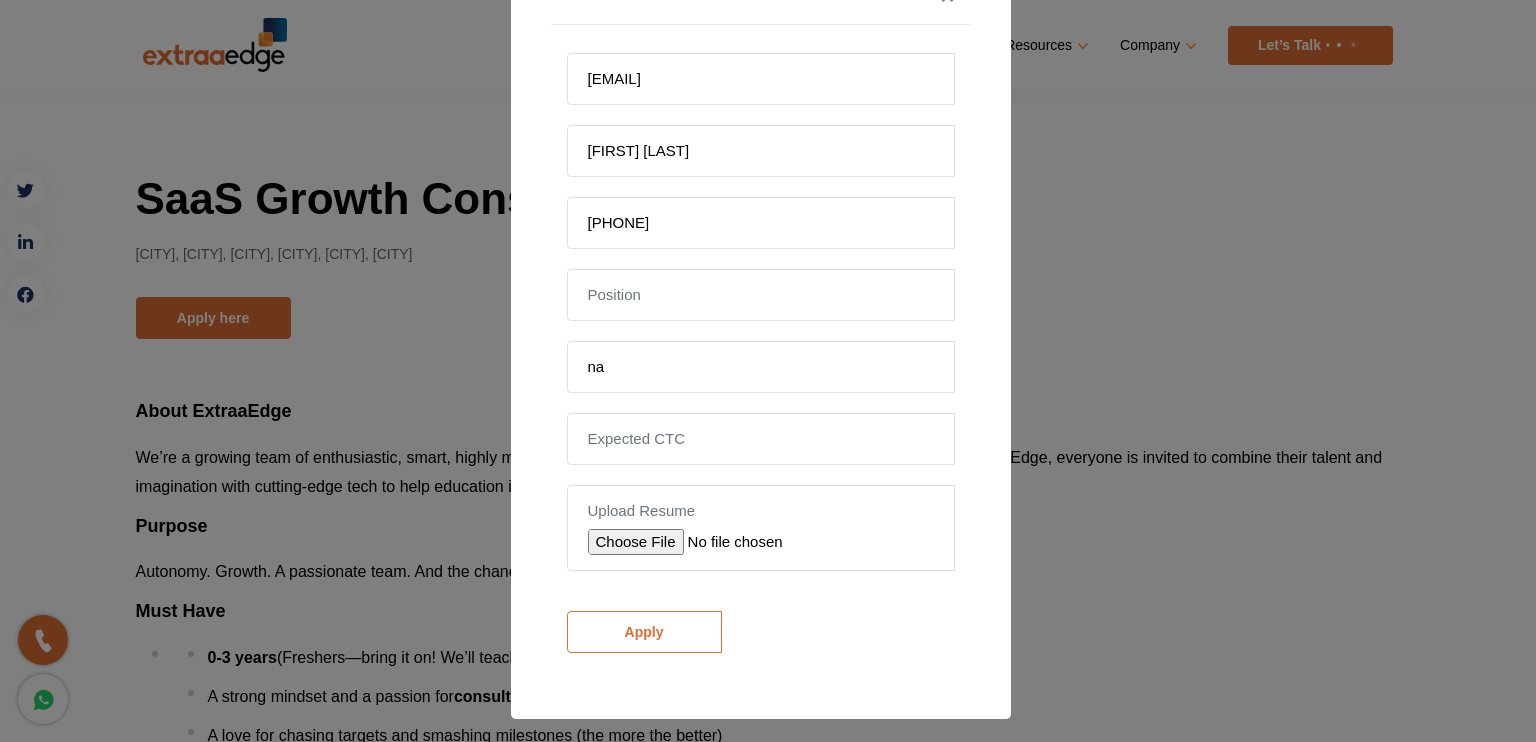 click on "Apply" at bounding box center [644, 632] 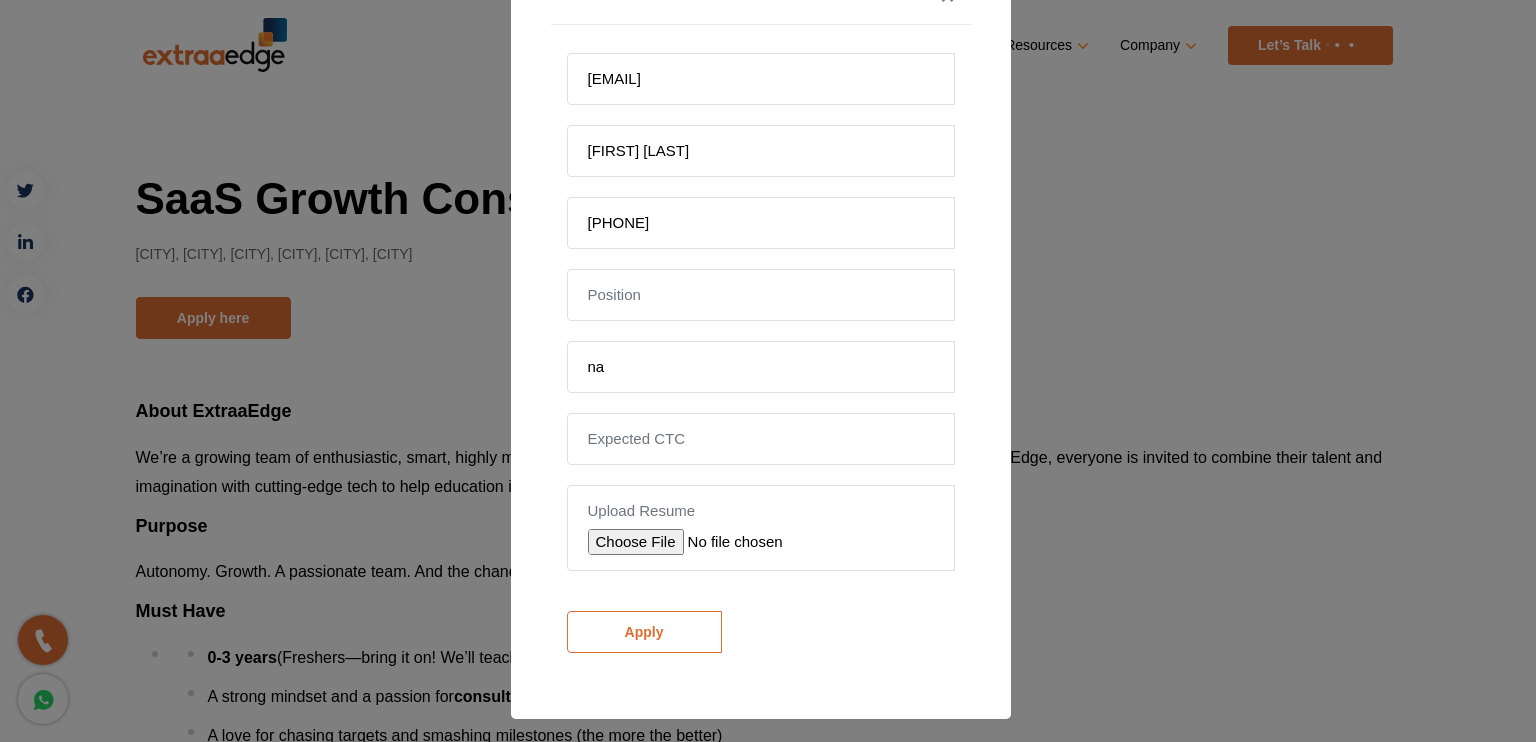 click on "Apply" at bounding box center [644, 632] 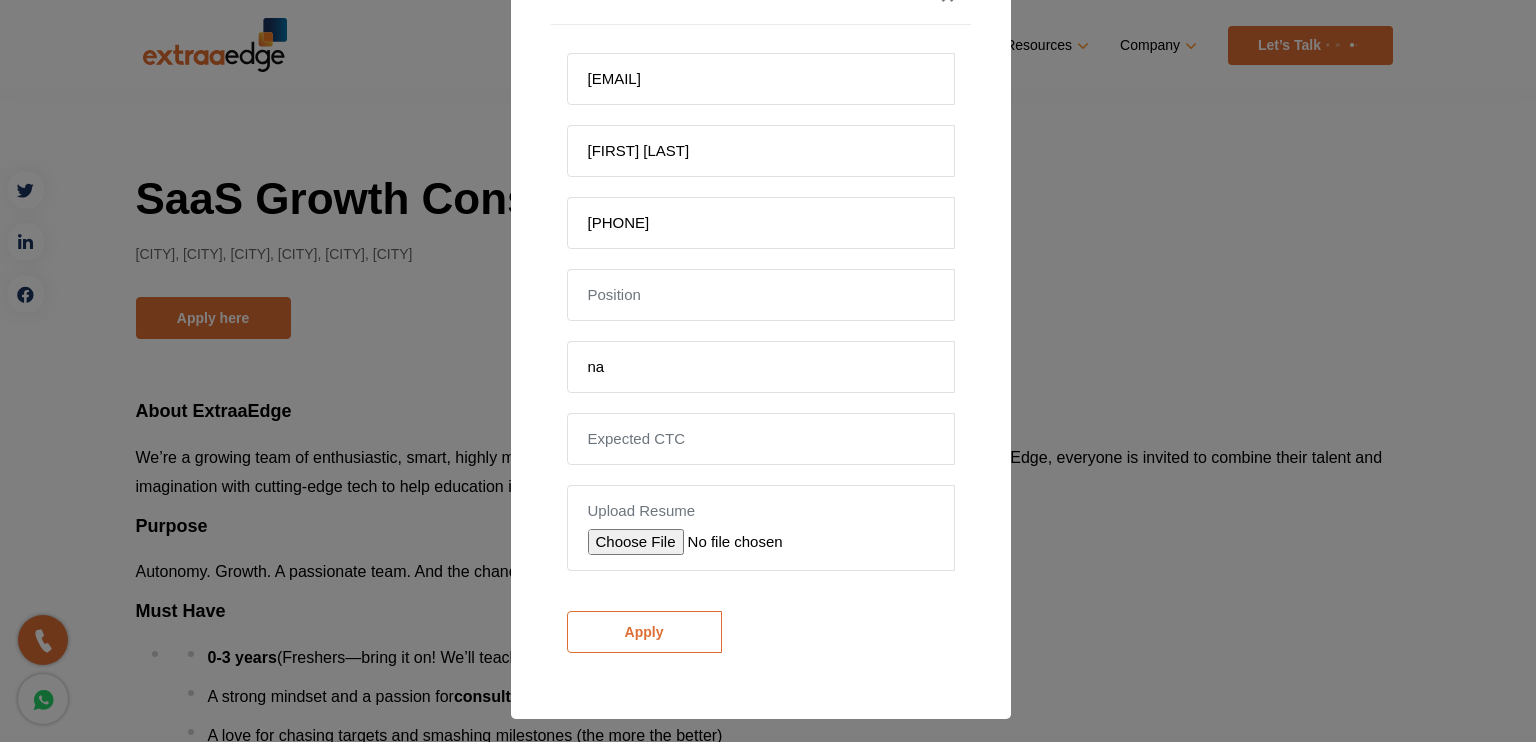 click on "Apply" at bounding box center [644, 632] 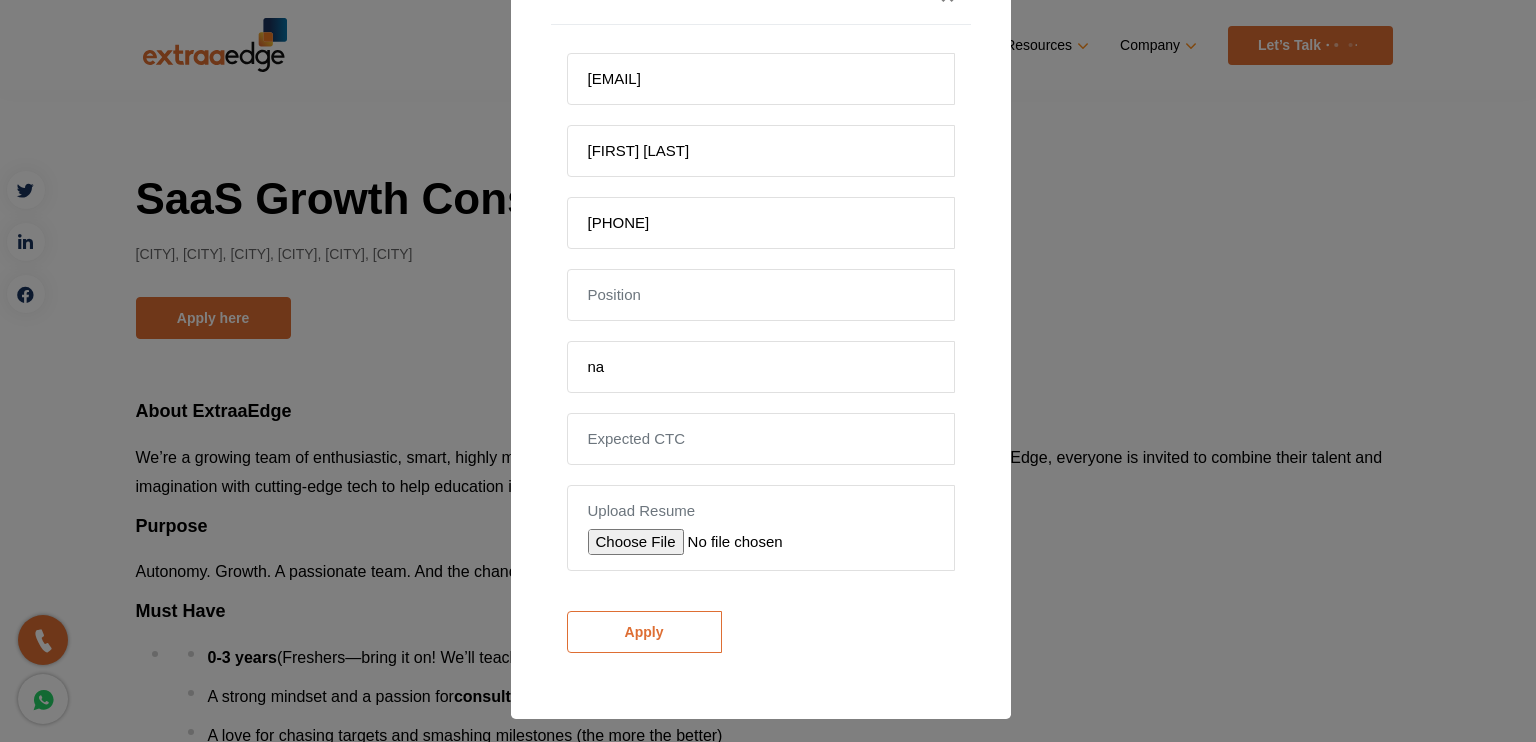 click on "Apply" at bounding box center (644, 632) 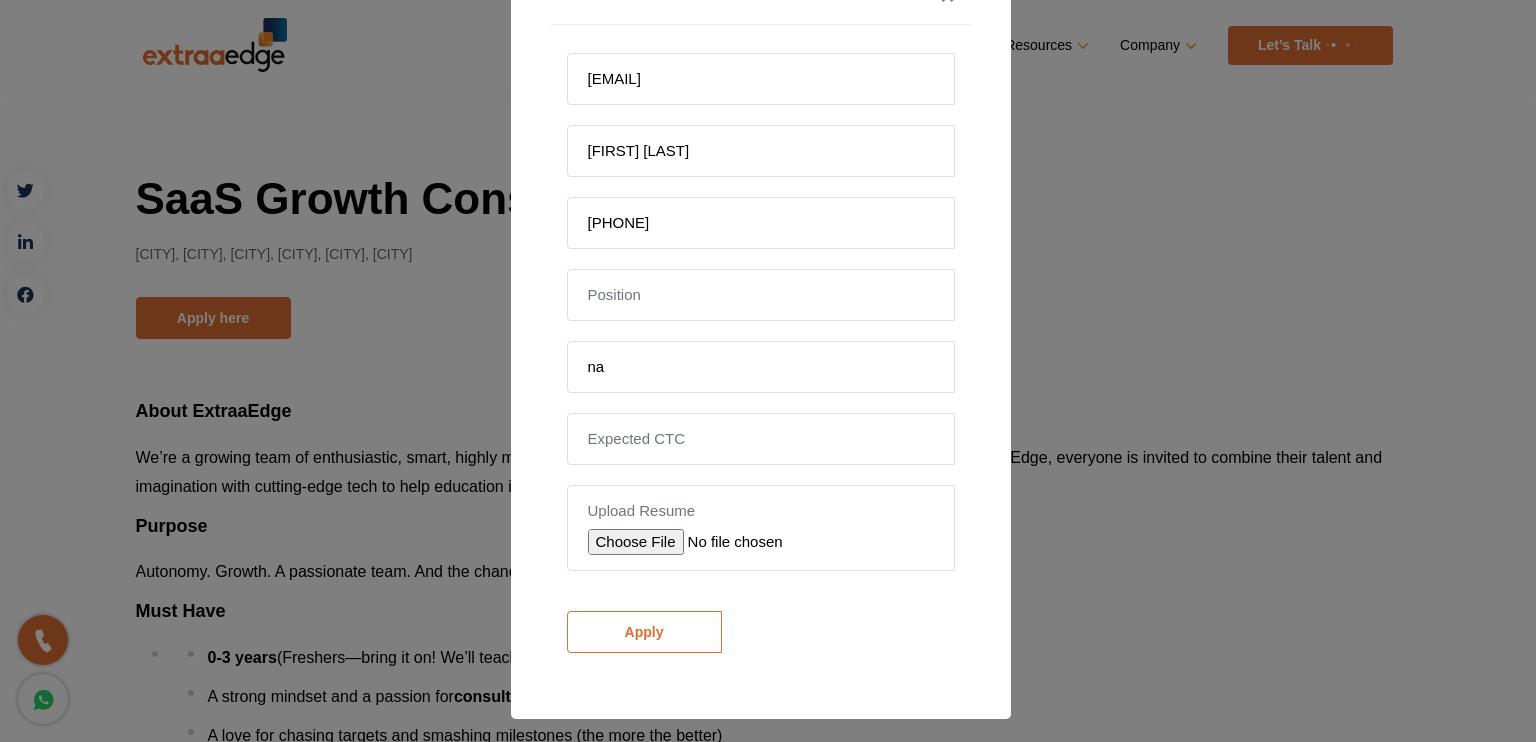 click on "Apply" at bounding box center [644, 632] 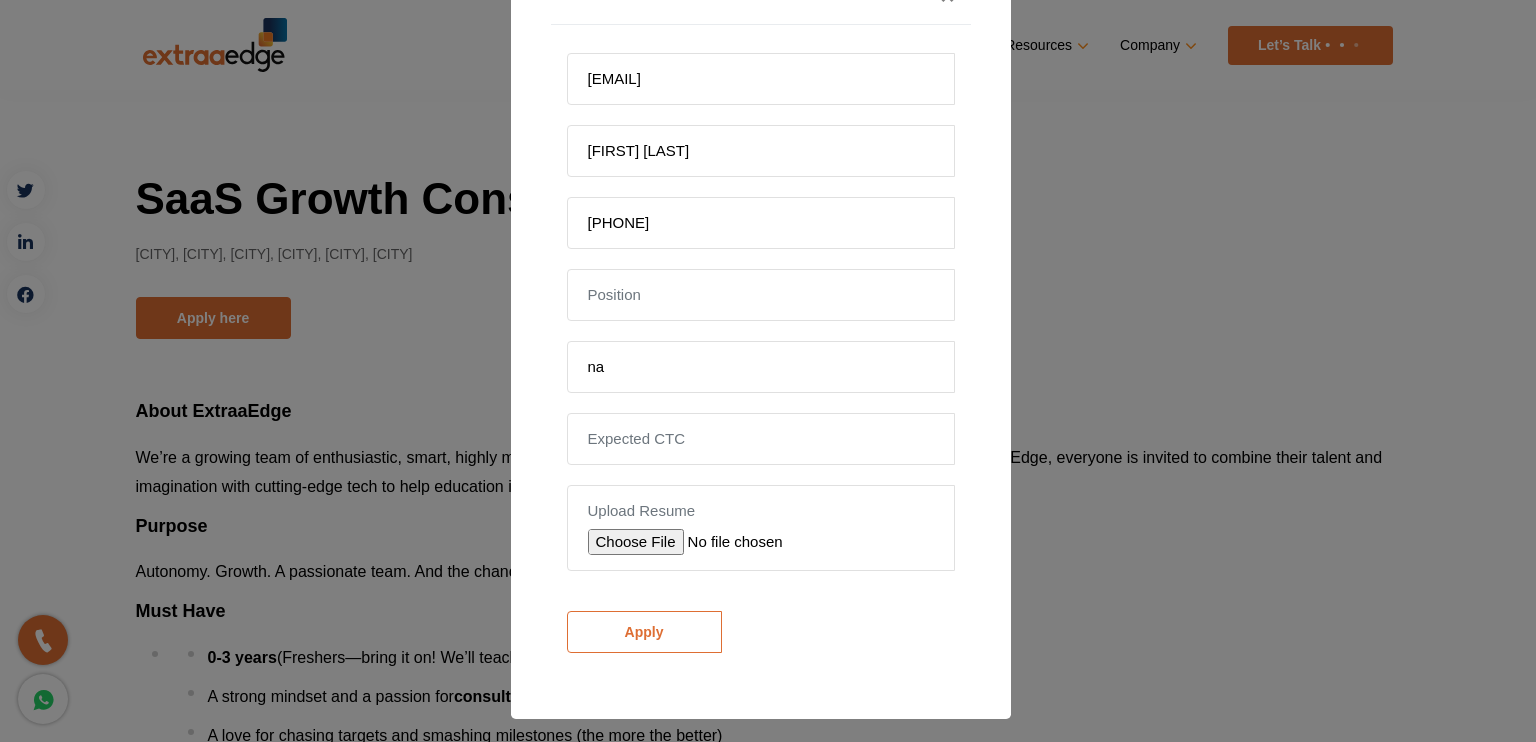 click on "Apply" at bounding box center (644, 632) 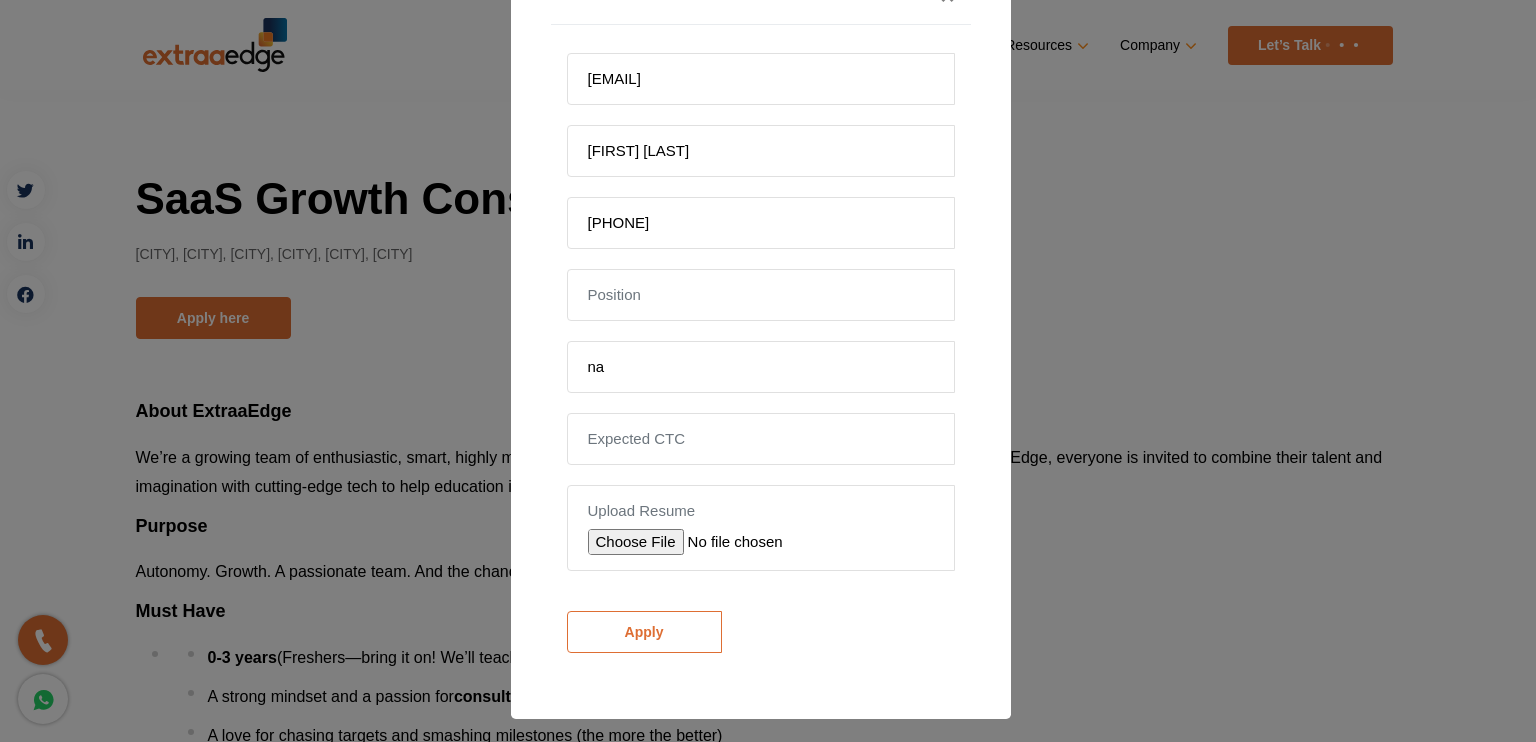 click on "Apply" at bounding box center [644, 632] 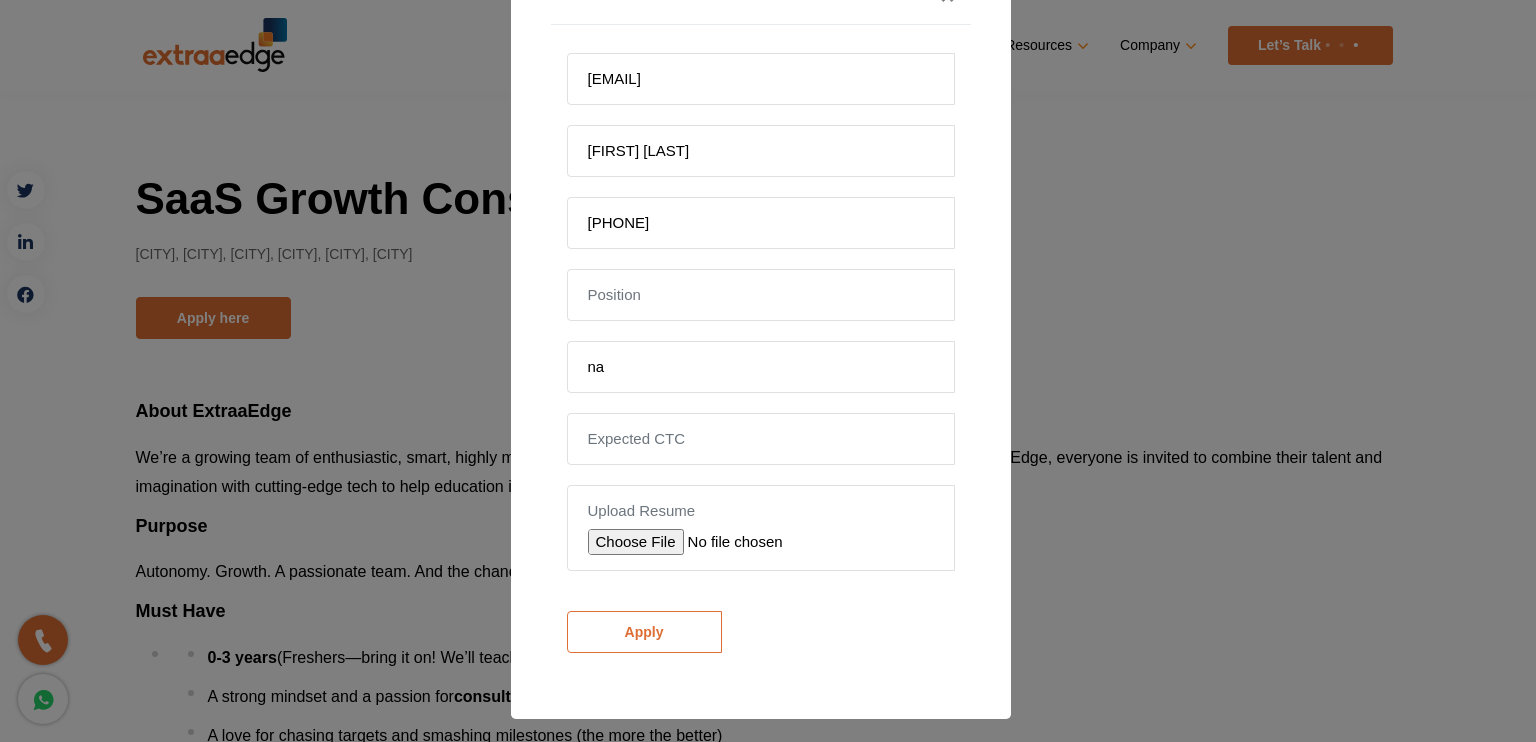 click on "Apply" at bounding box center [644, 632] 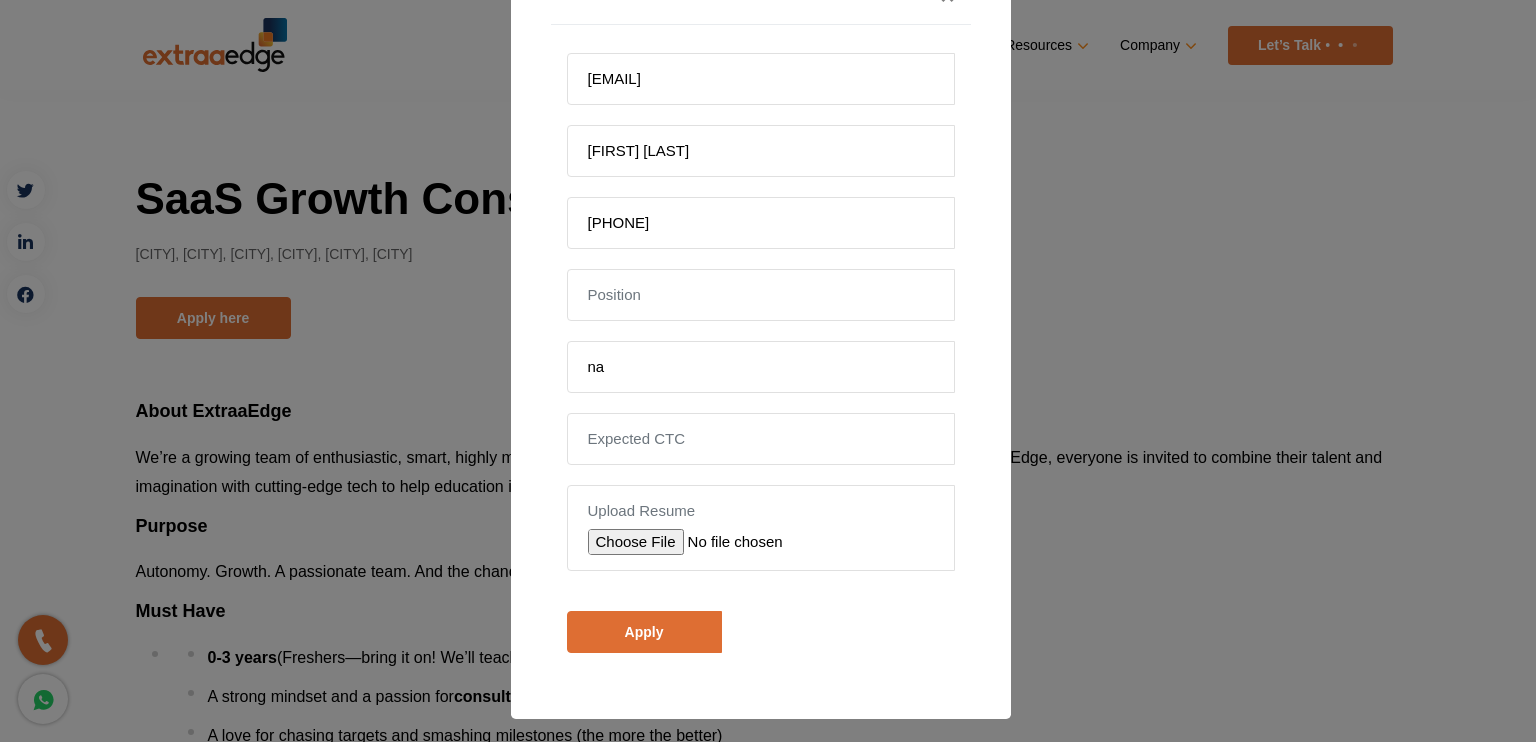 click on "Apply" at bounding box center (761, 622) 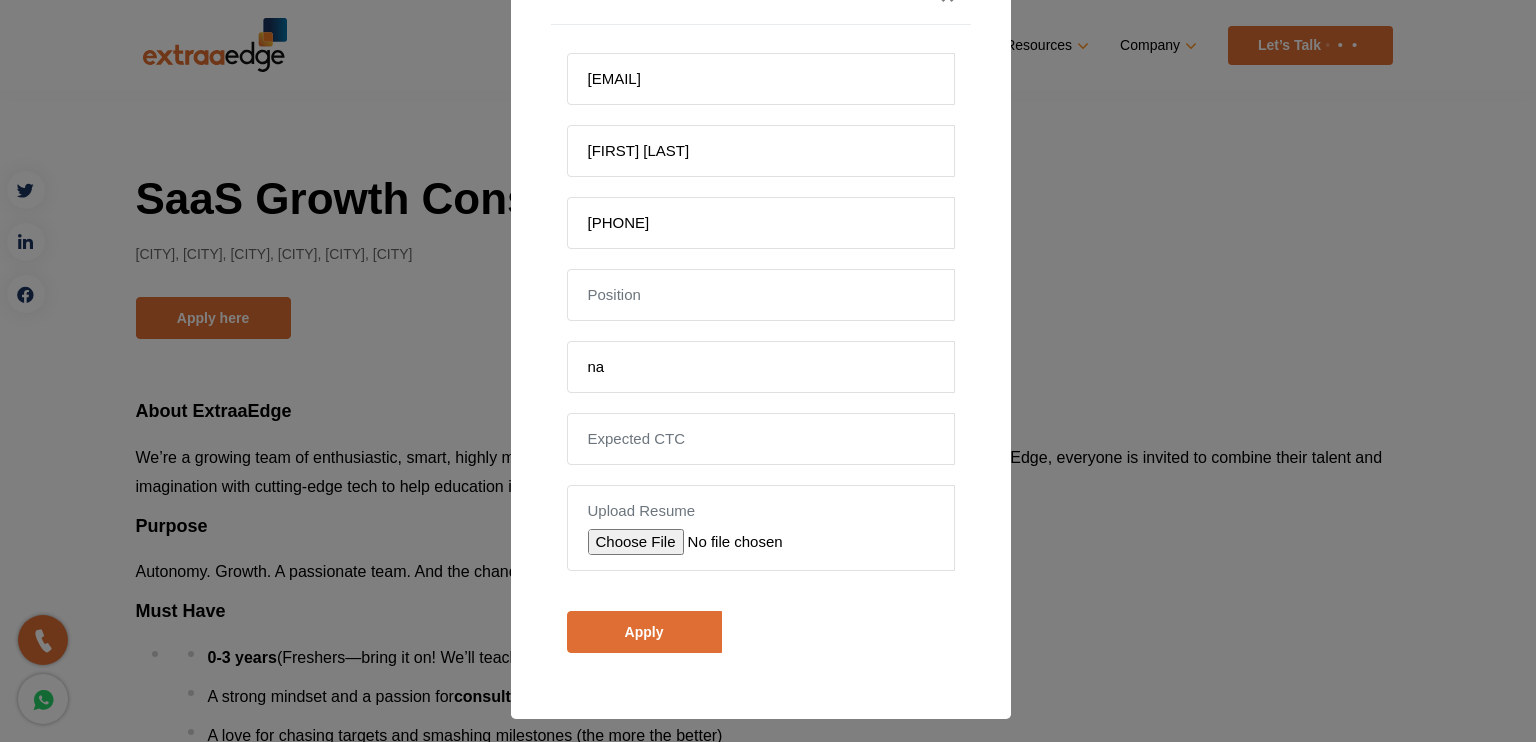 click on "Apply" at bounding box center [761, 622] 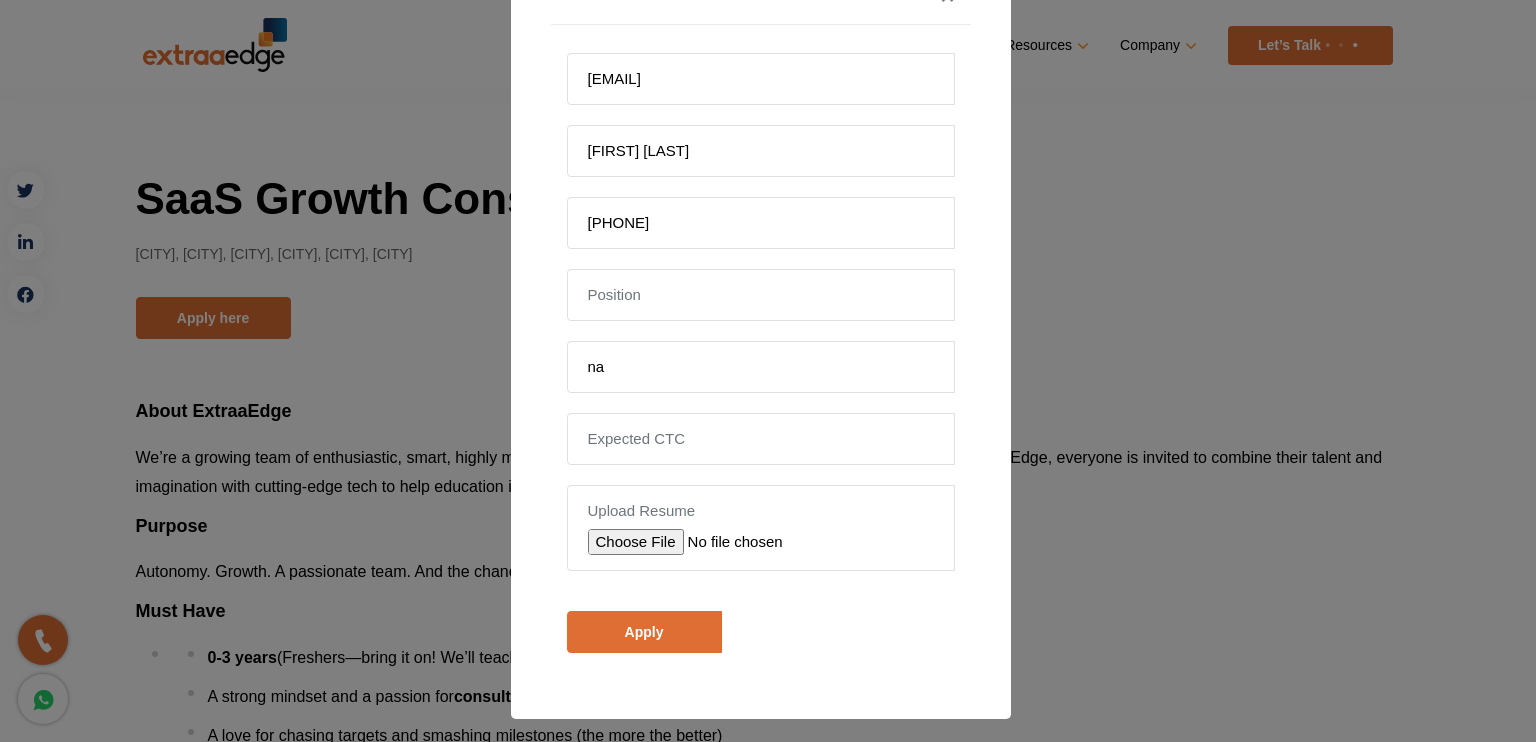 click on "[EMAIL]
[FIRST] [LAST]
[PHONE]
na
Upload Resume
Apply" at bounding box center (761, 353) 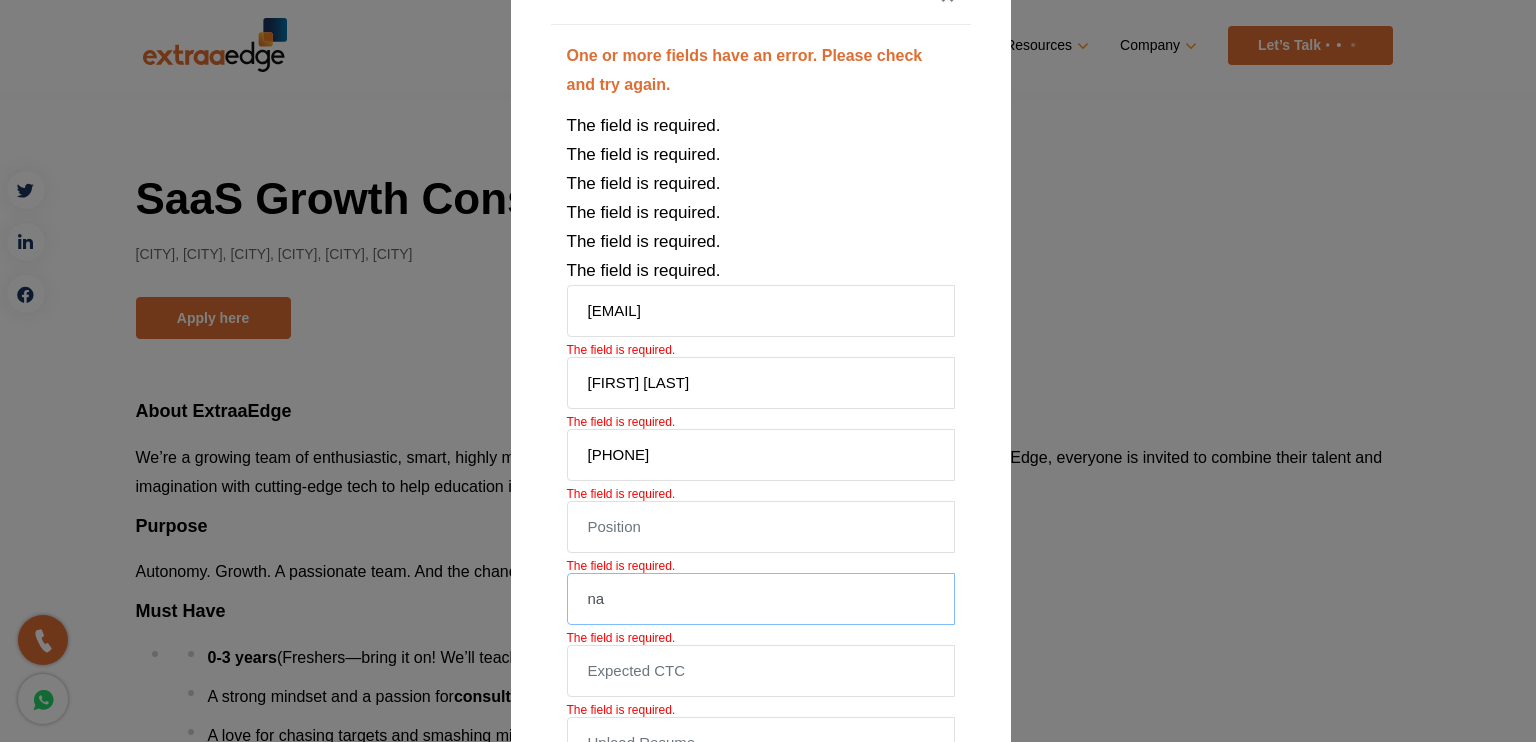click on "na" at bounding box center (761, 599) 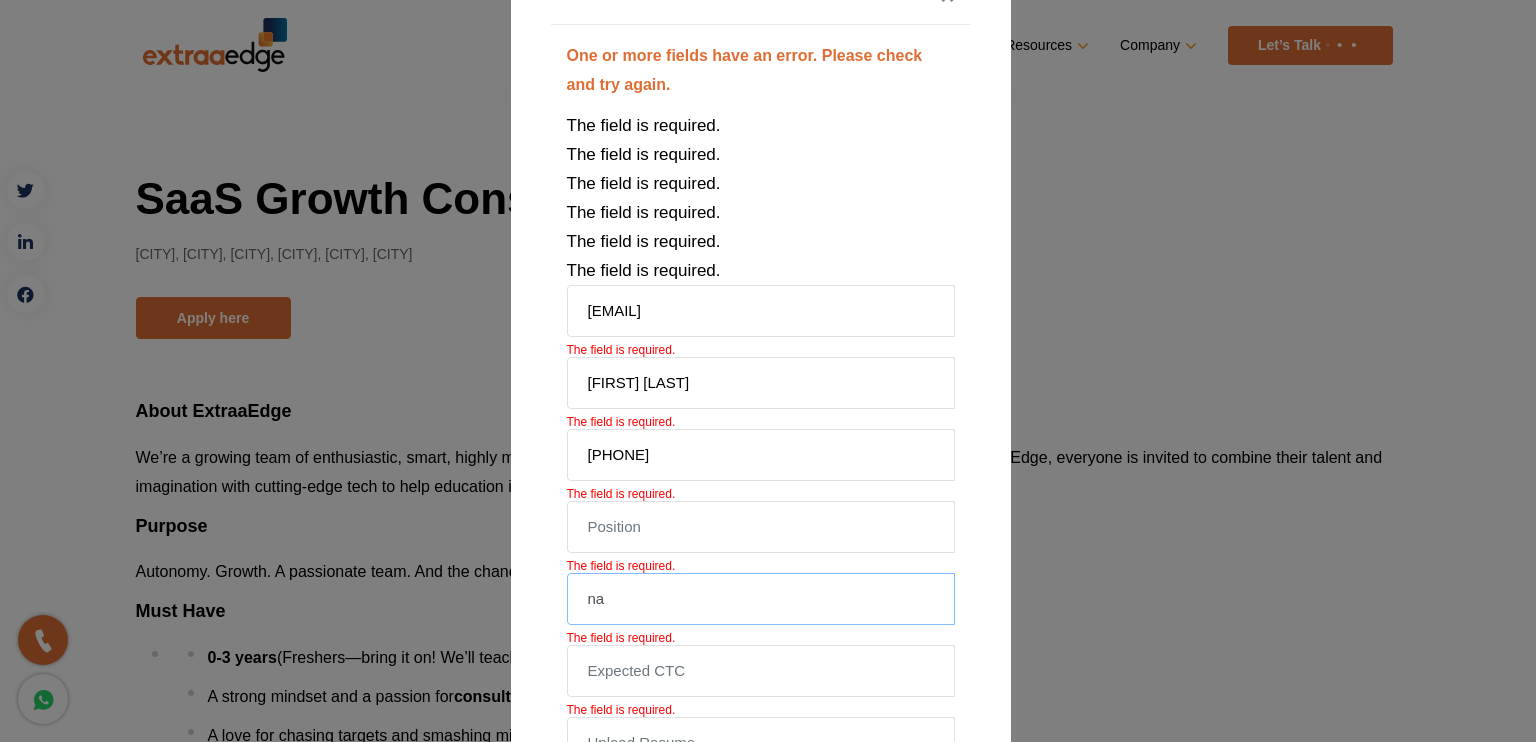 click on "na" at bounding box center [761, 599] 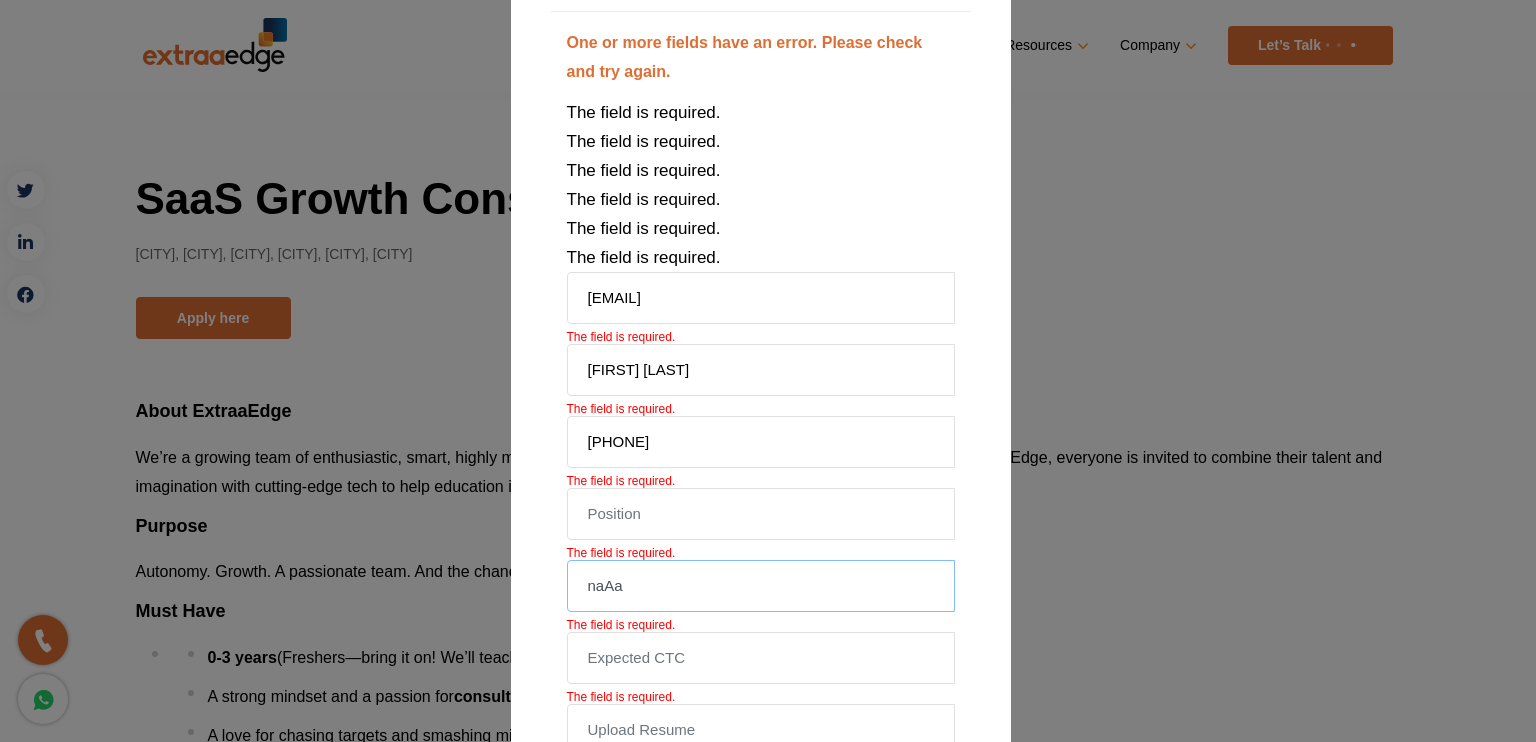 scroll, scrollTop: 127, scrollLeft: 0, axis: vertical 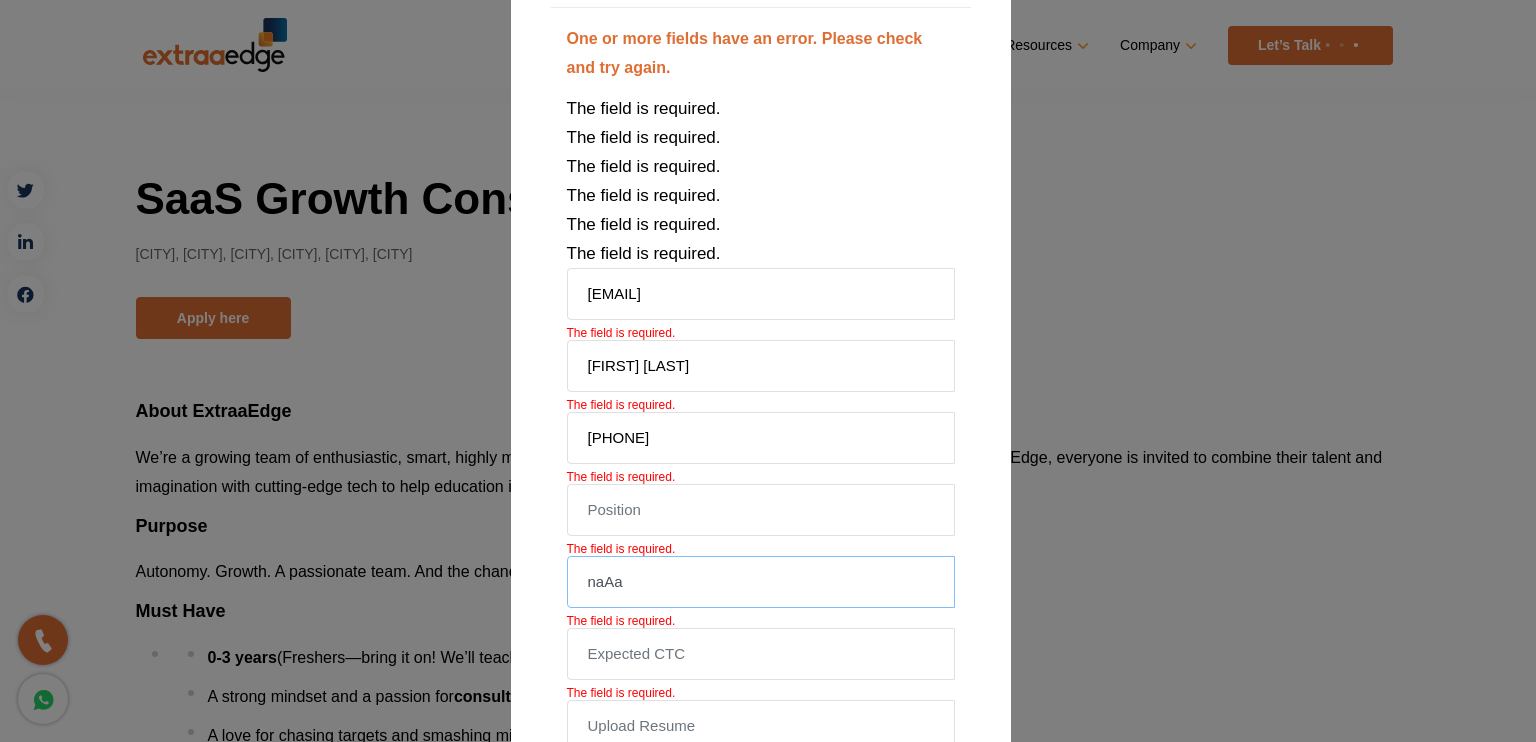 type on "naAa" 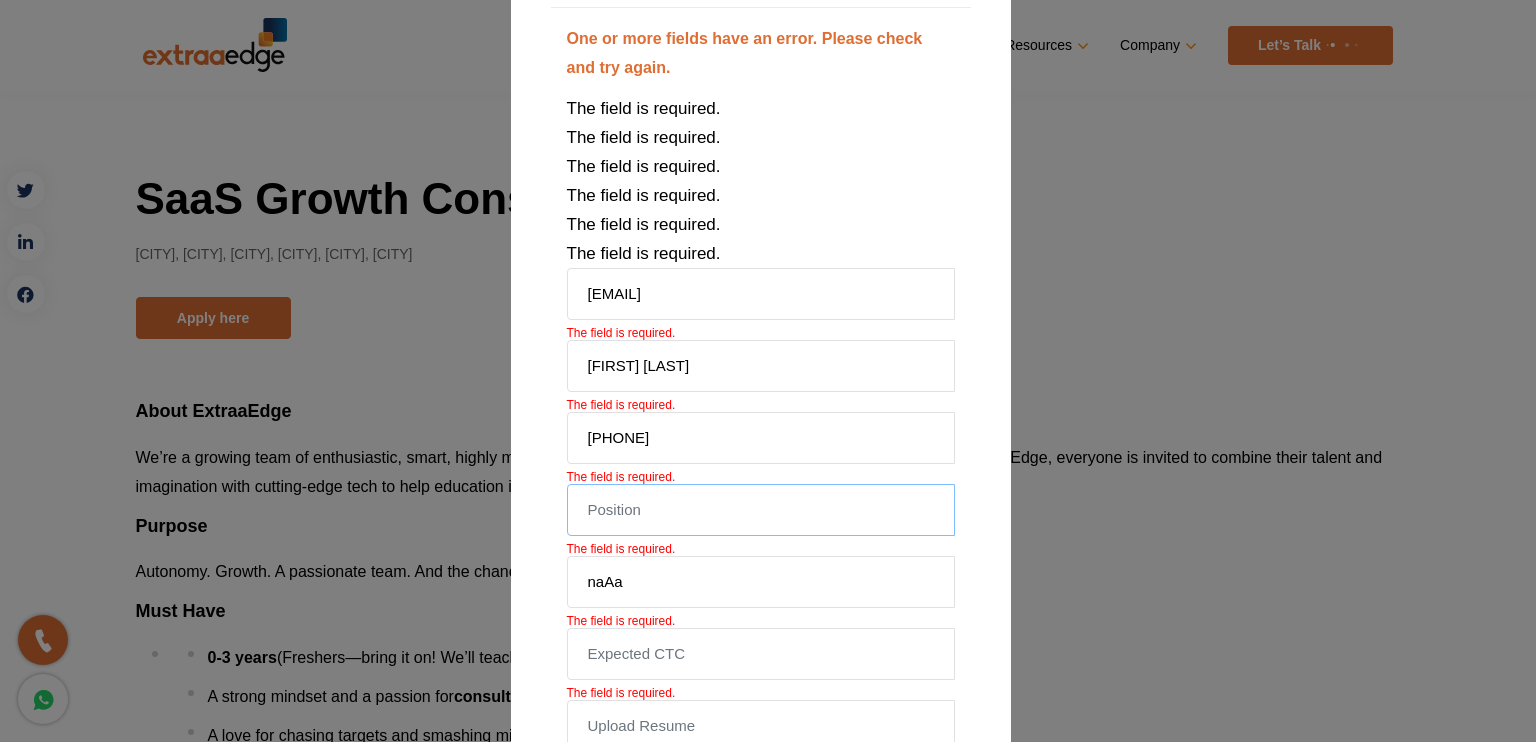 click at bounding box center [761, 510] 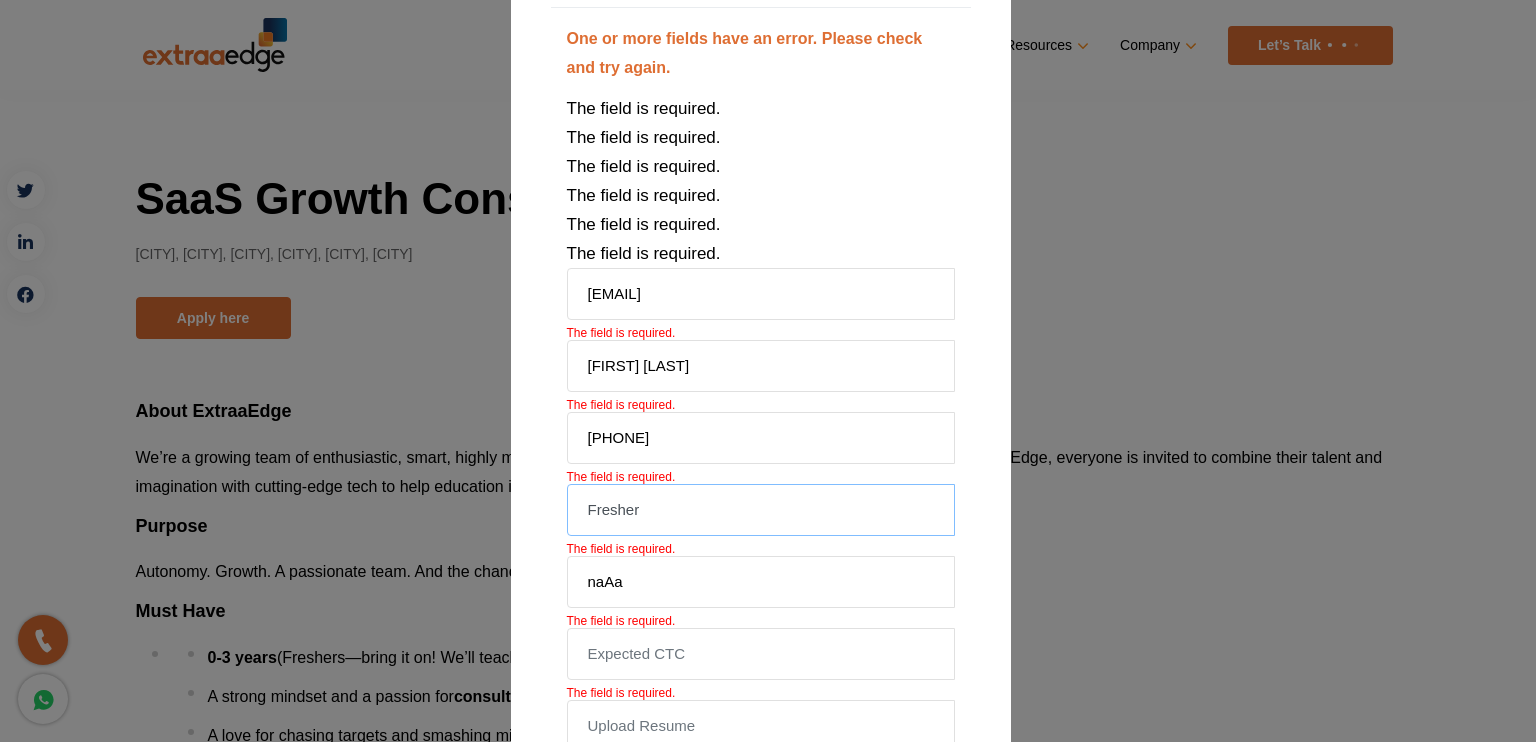 type on "Fresher" 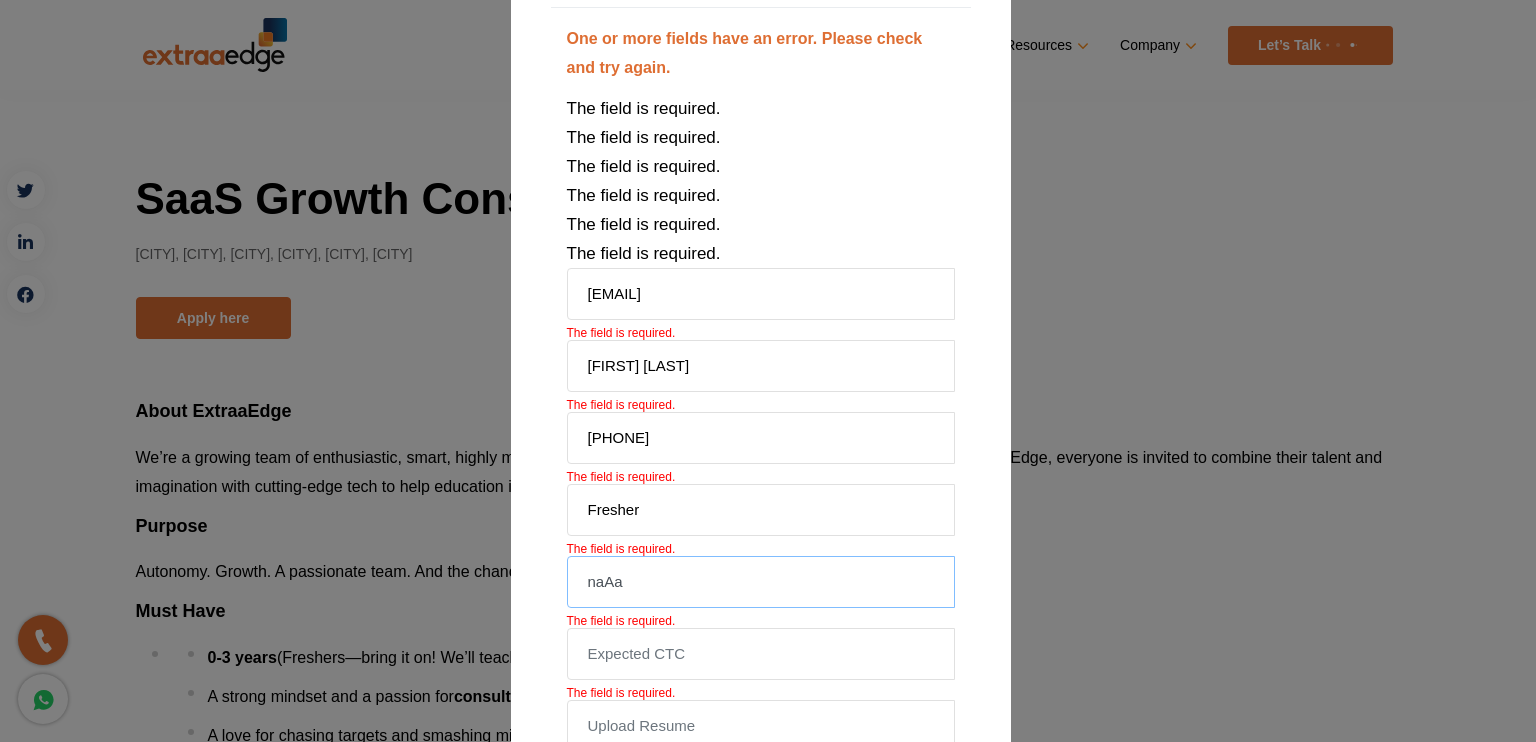 click on "naAa" at bounding box center (761, 582) 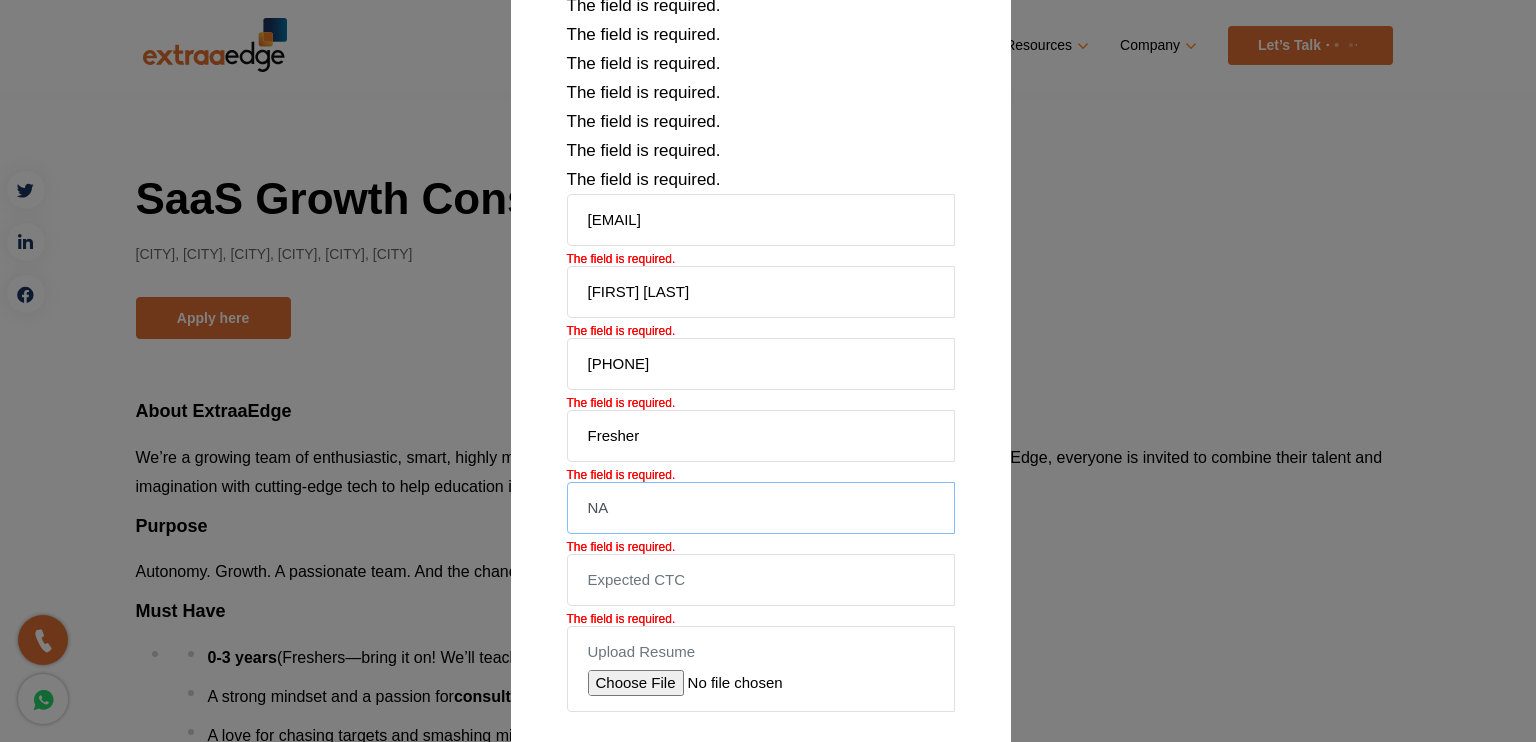 scroll, scrollTop: 405, scrollLeft: 0, axis: vertical 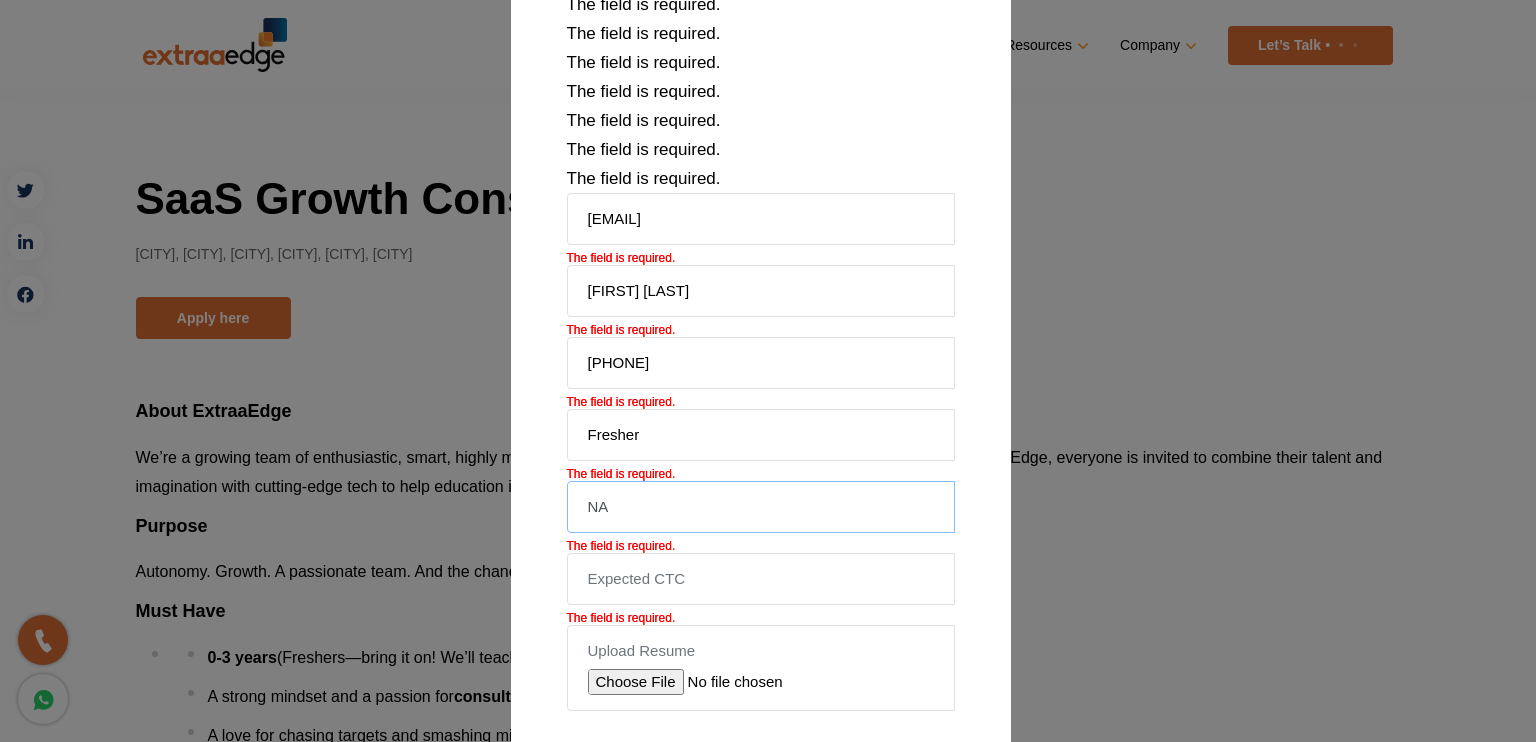 type on "NA" 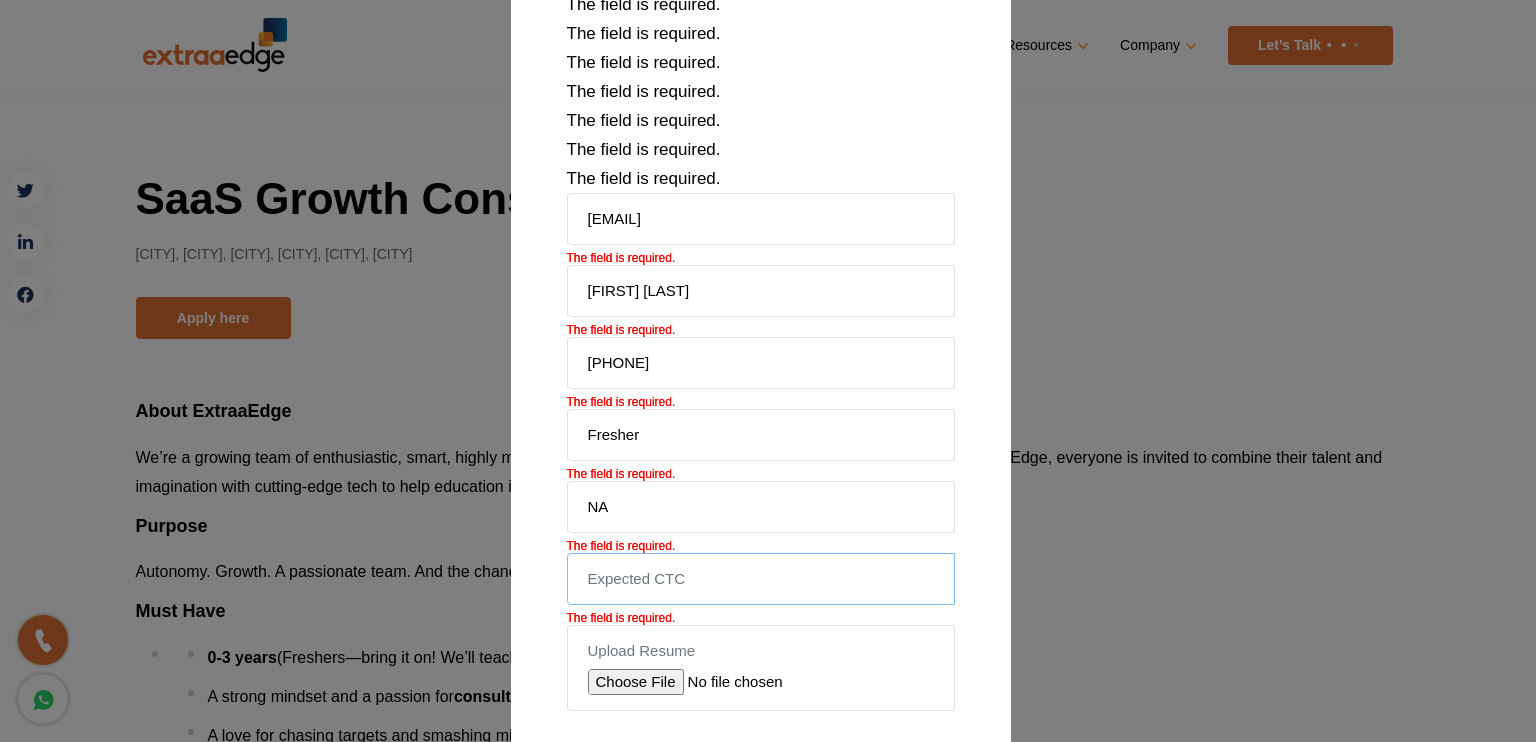 click at bounding box center (761, 579) 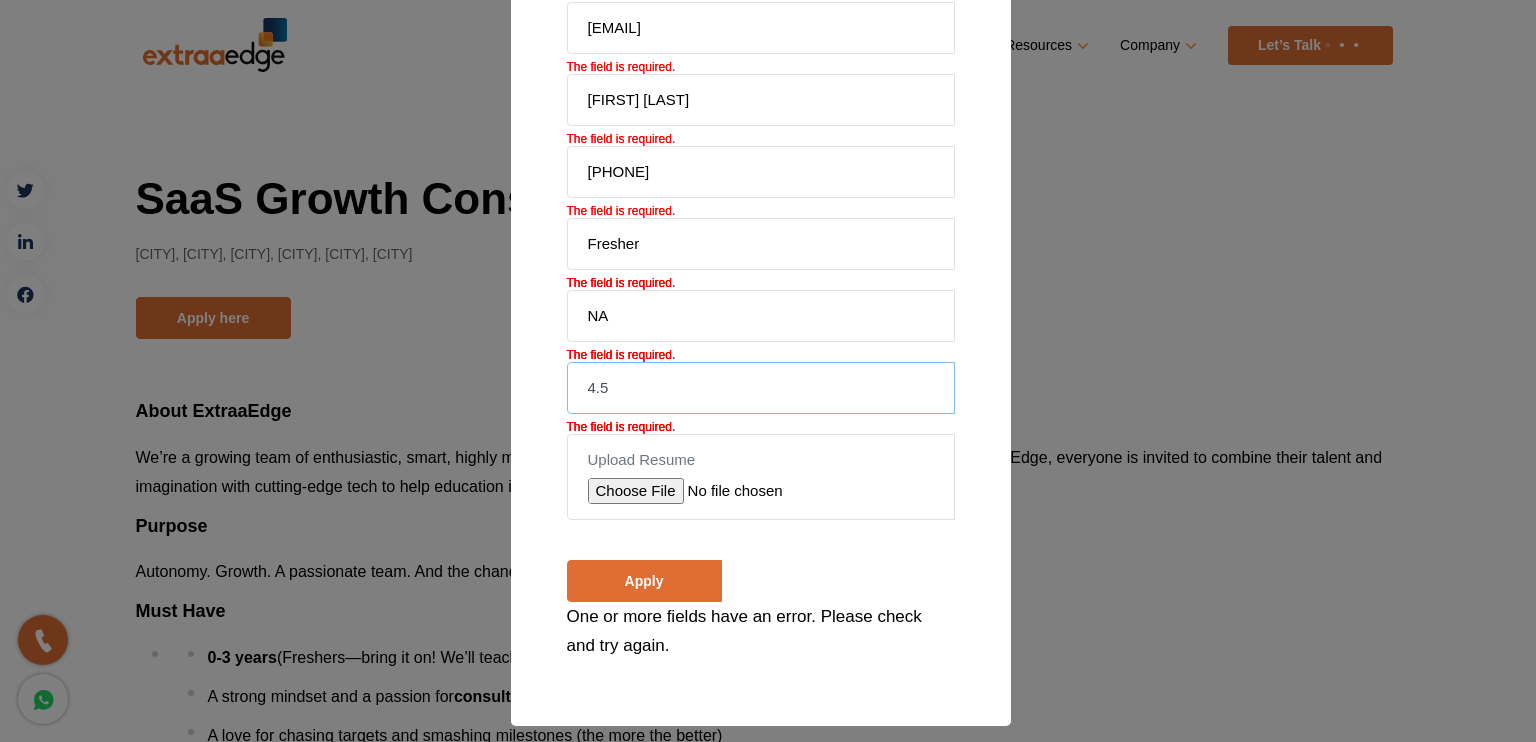scroll, scrollTop: 719, scrollLeft: 0, axis: vertical 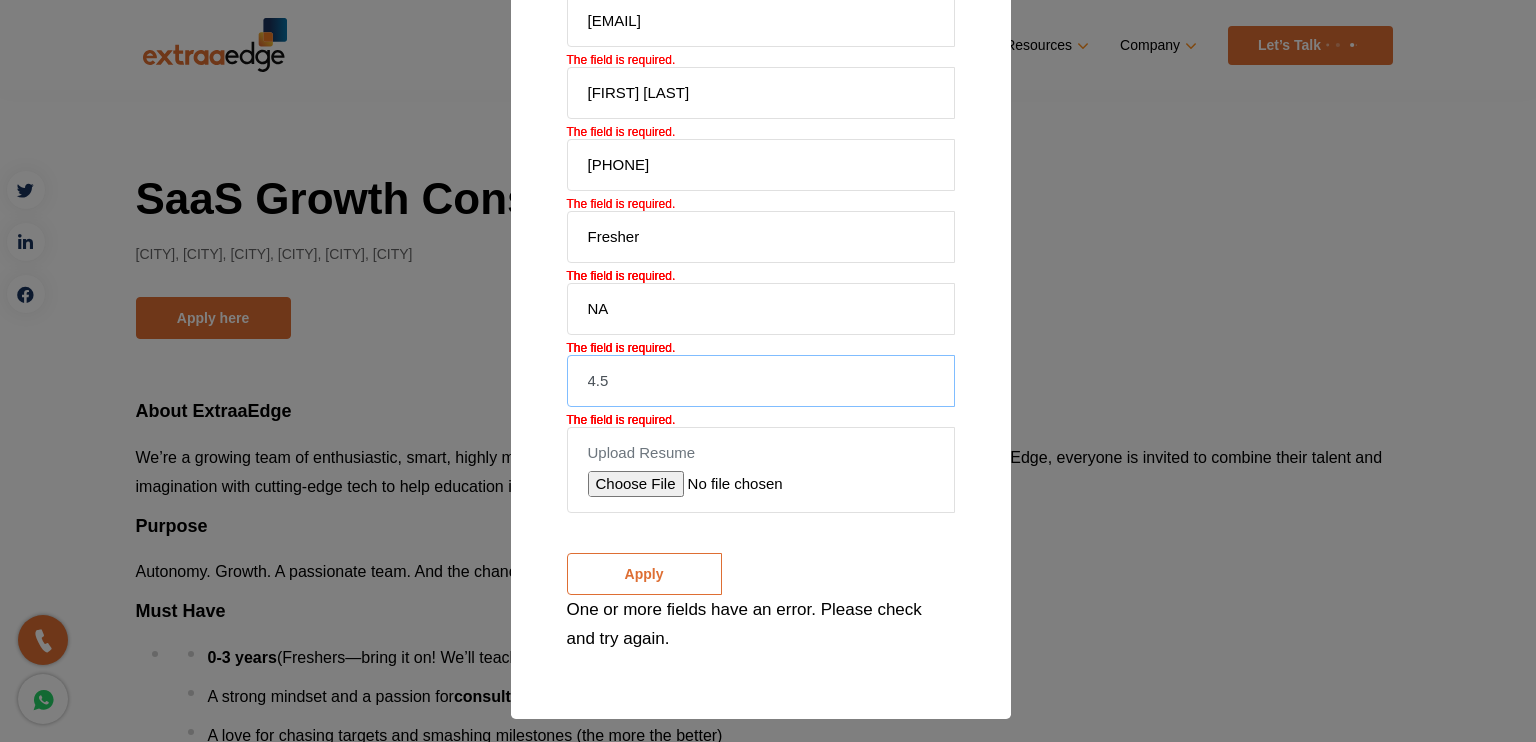 type on "4.5" 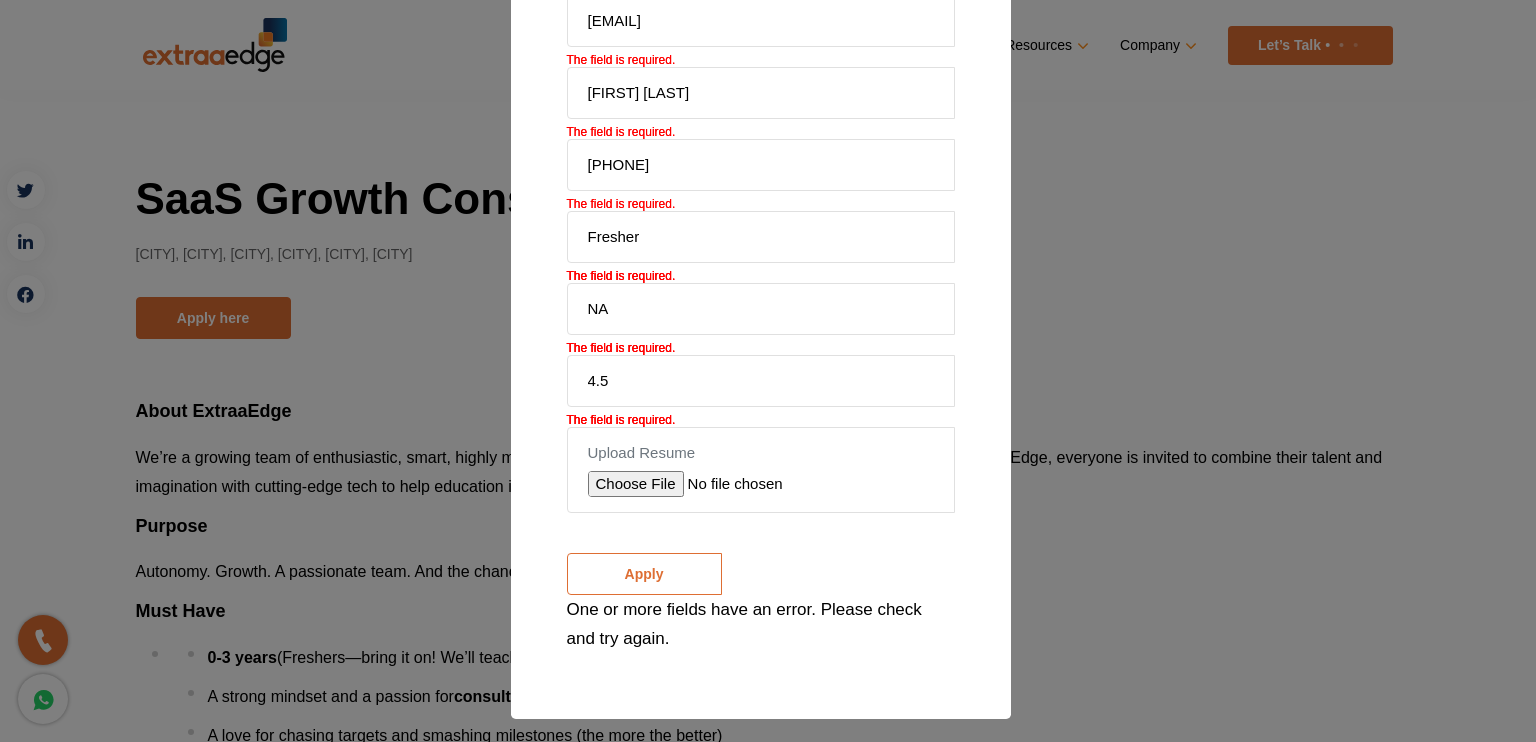 click on "Apply" at bounding box center (644, 574) 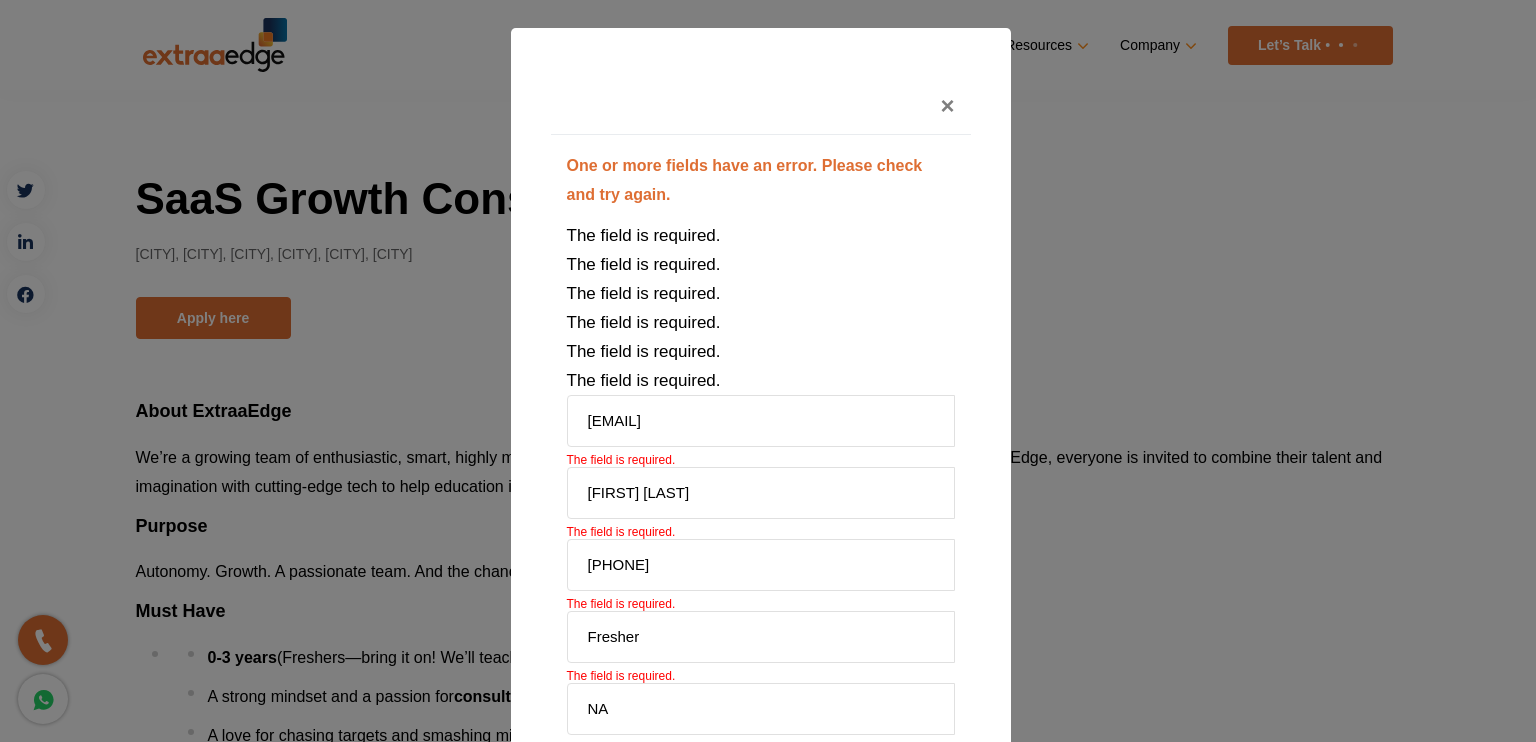 scroll, scrollTop: 400, scrollLeft: 0, axis: vertical 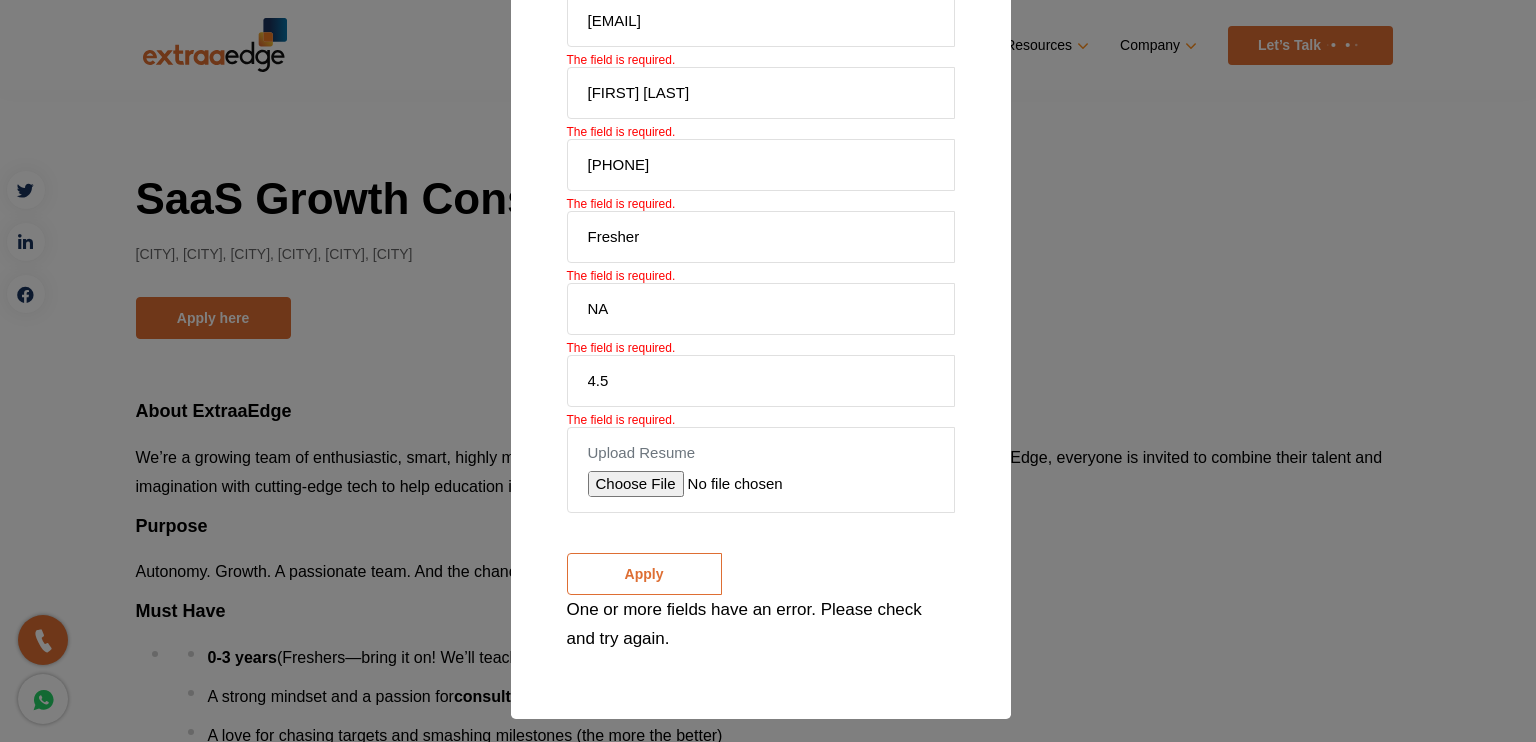 click on "Apply" at bounding box center (644, 574) 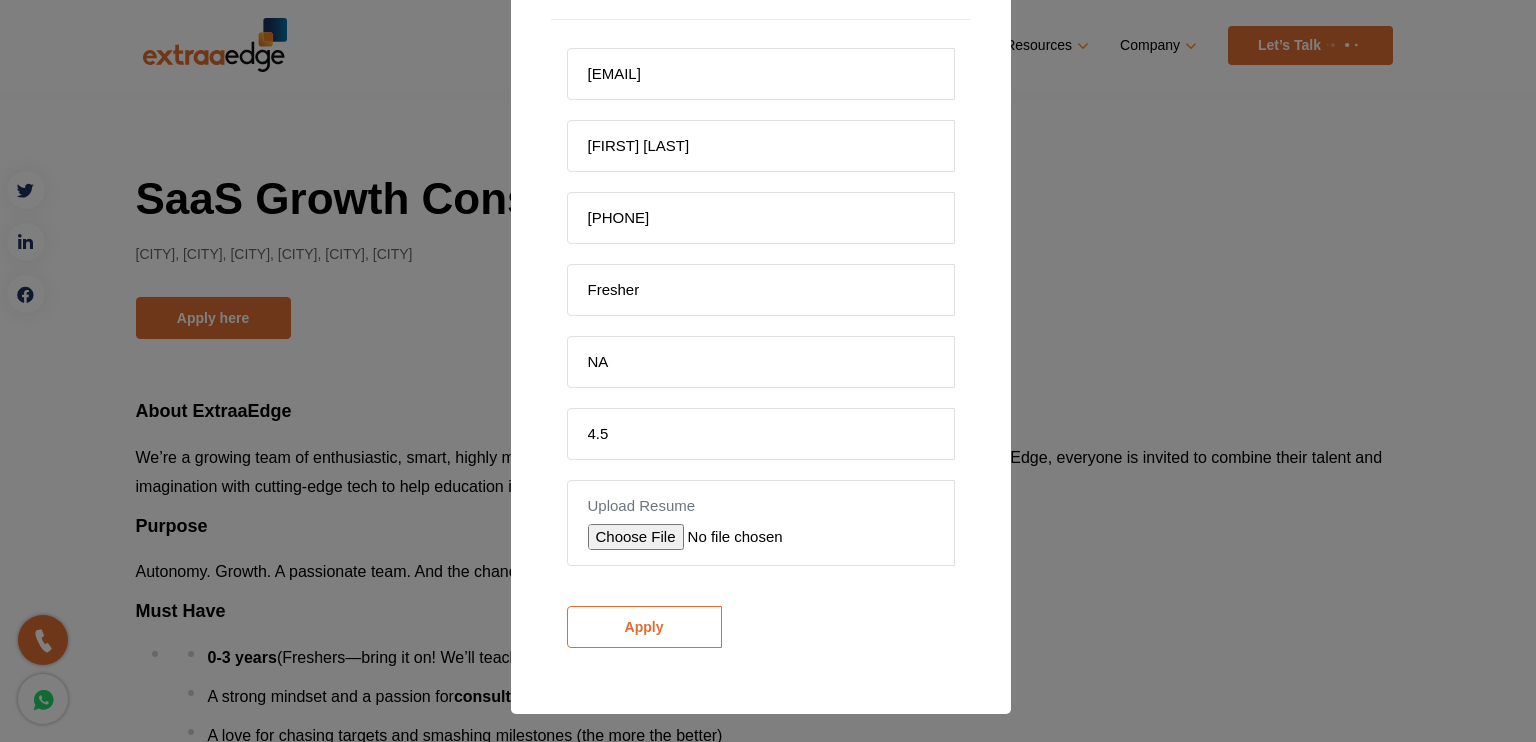 scroll, scrollTop: 110, scrollLeft: 0, axis: vertical 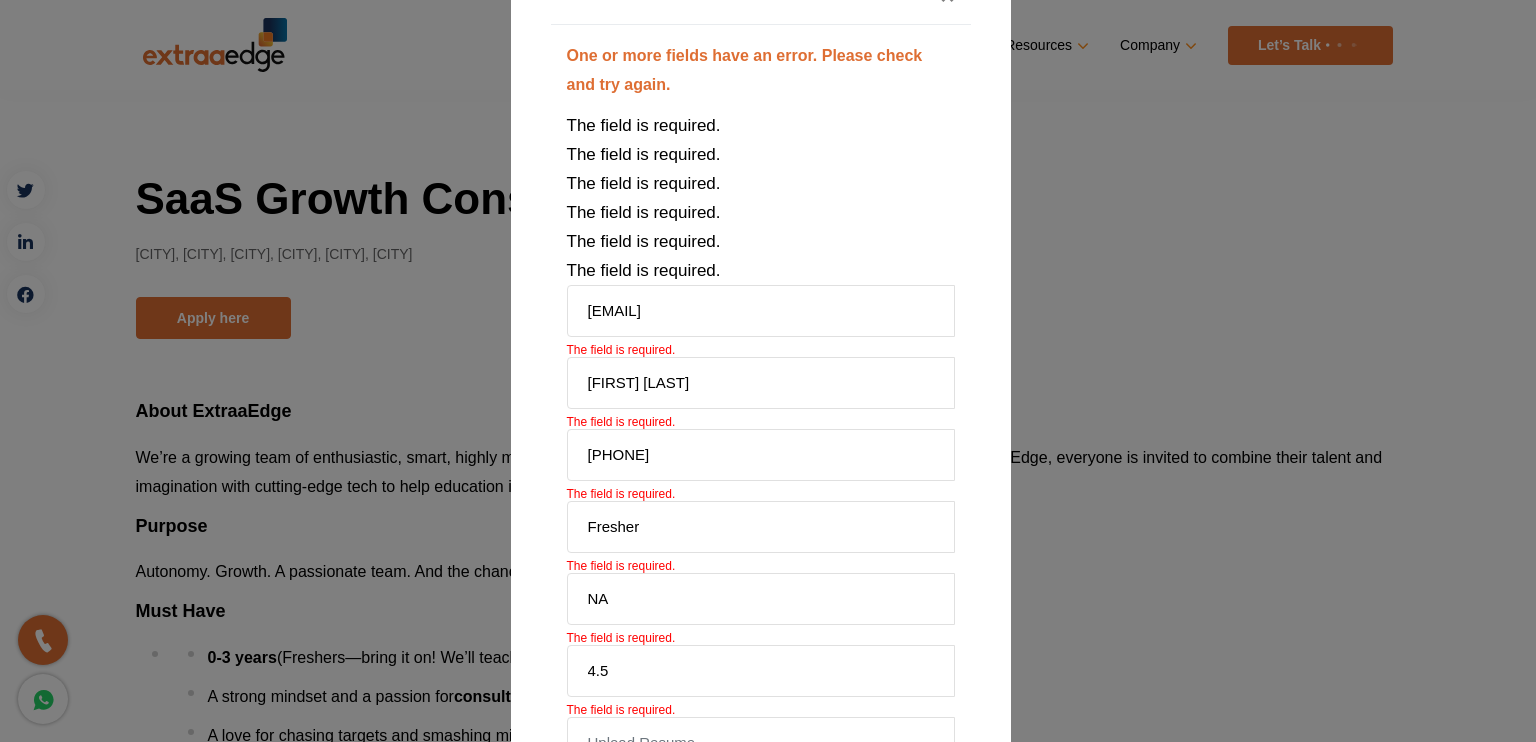 click on "[EMAIL] The field is required.
[FIRST] [LAST] The field is required.
[PHONE] The field is required.
Fresher The field is required.
NA The field is required.
4.5 The field is required.
Upload Resume
Apply
One or more fields have an error. Please check and try again." at bounding box center (761, 614) 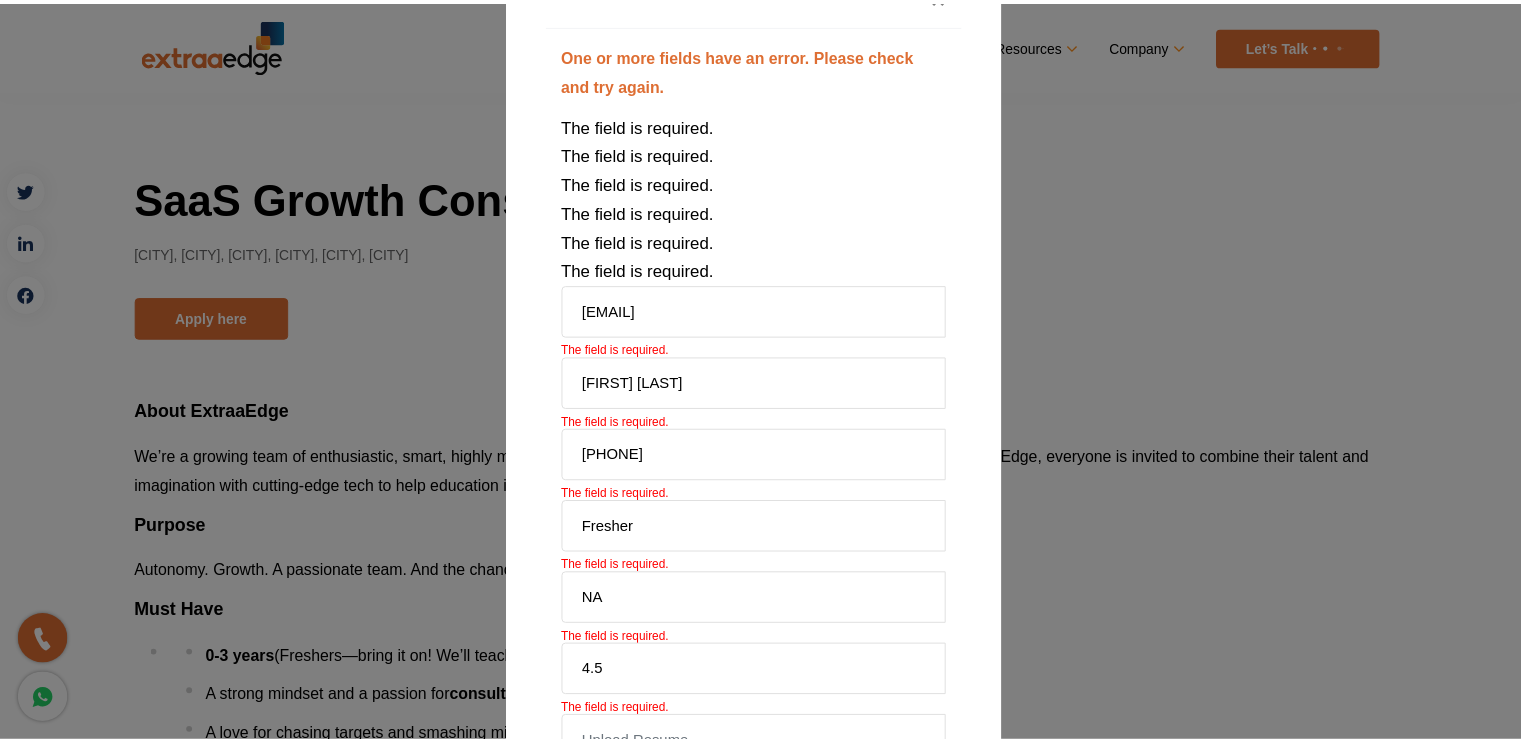 scroll, scrollTop: 0, scrollLeft: 0, axis: both 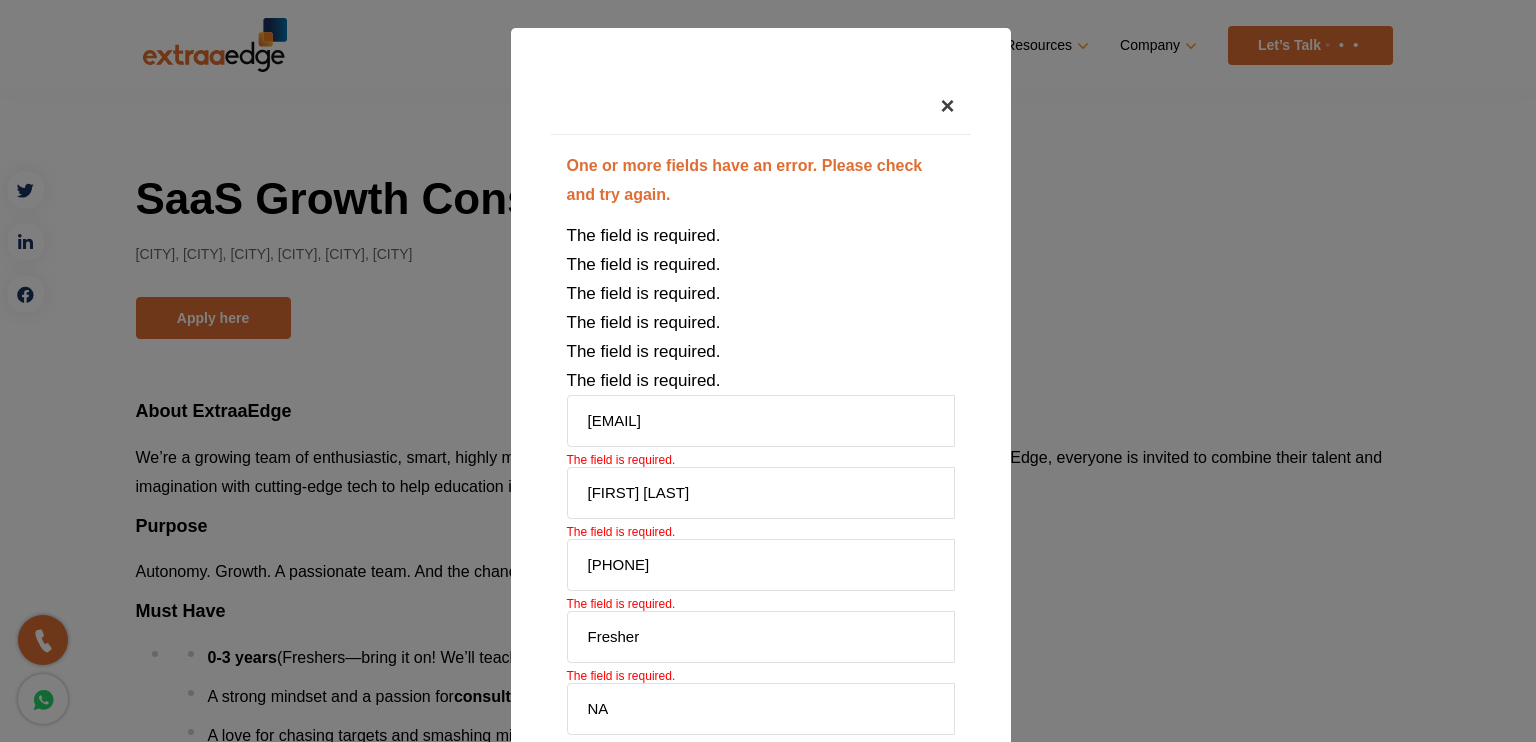 click on "×" at bounding box center (947, 105) 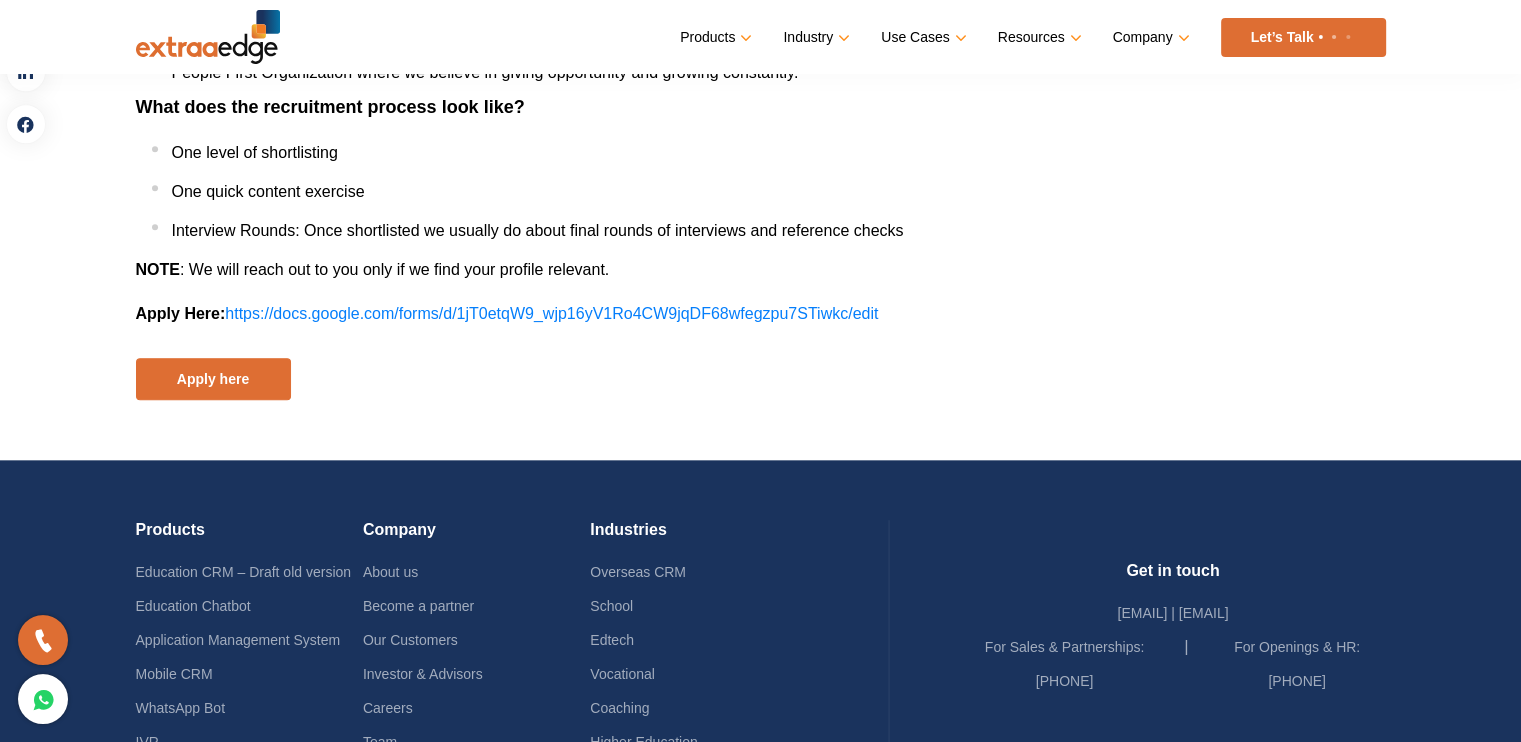 scroll, scrollTop: 2072, scrollLeft: 0, axis: vertical 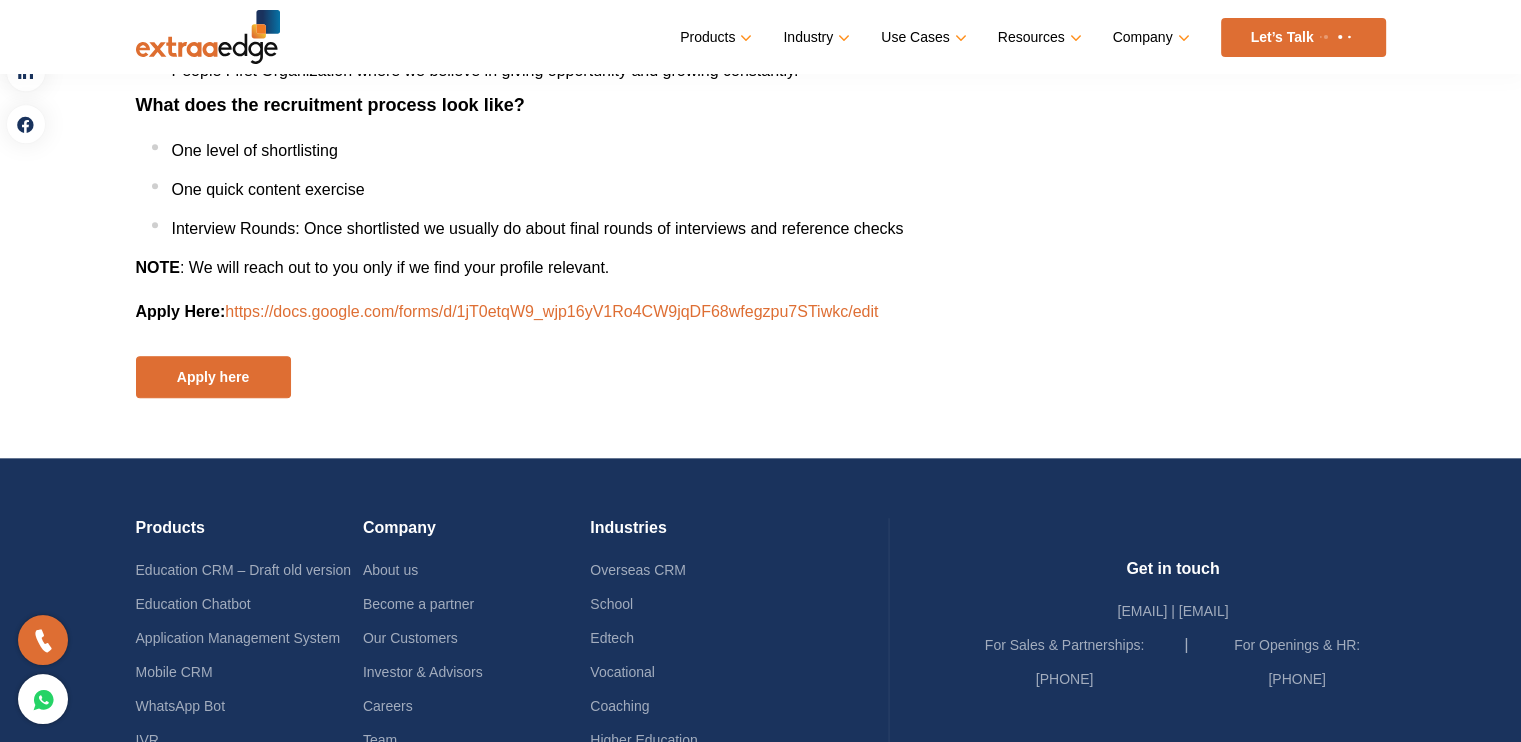 click on "https://docs.google.com/forms/d/1jT0etqW9_wjp16yV1Ro4CW9jqDF68wfegzpu7STiwkc/edit" at bounding box center [551, 311] 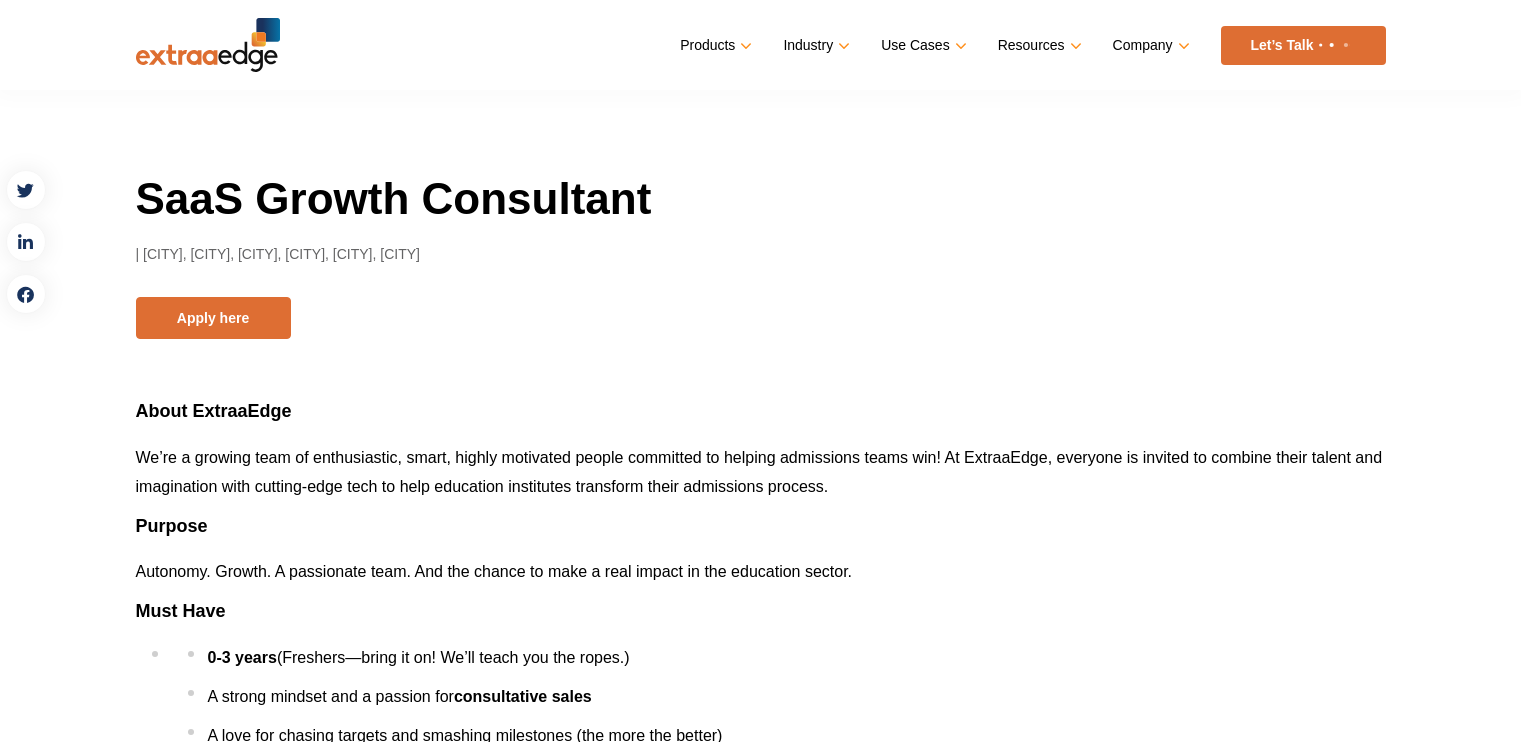 scroll, scrollTop: 0, scrollLeft: 0, axis: both 